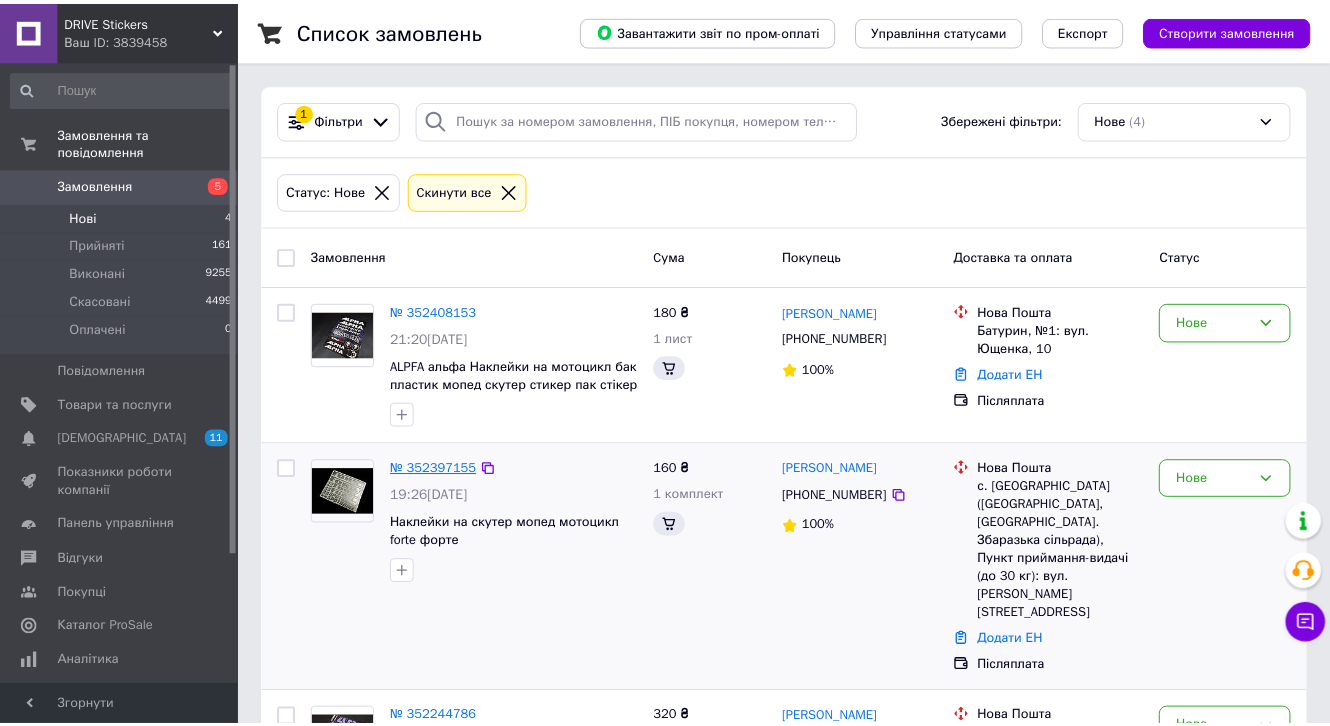scroll, scrollTop: 0, scrollLeft: 0, axis: both 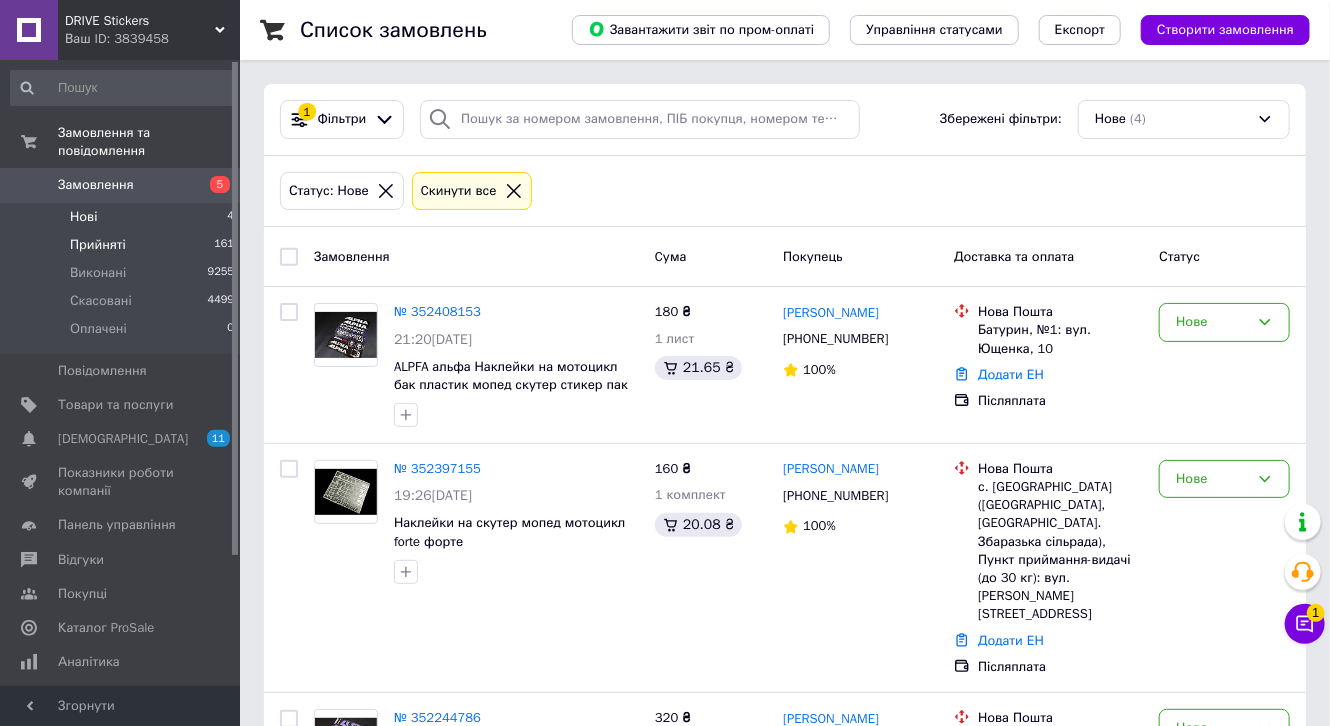 click on "Прийняті" at bounding box center [98, 245] 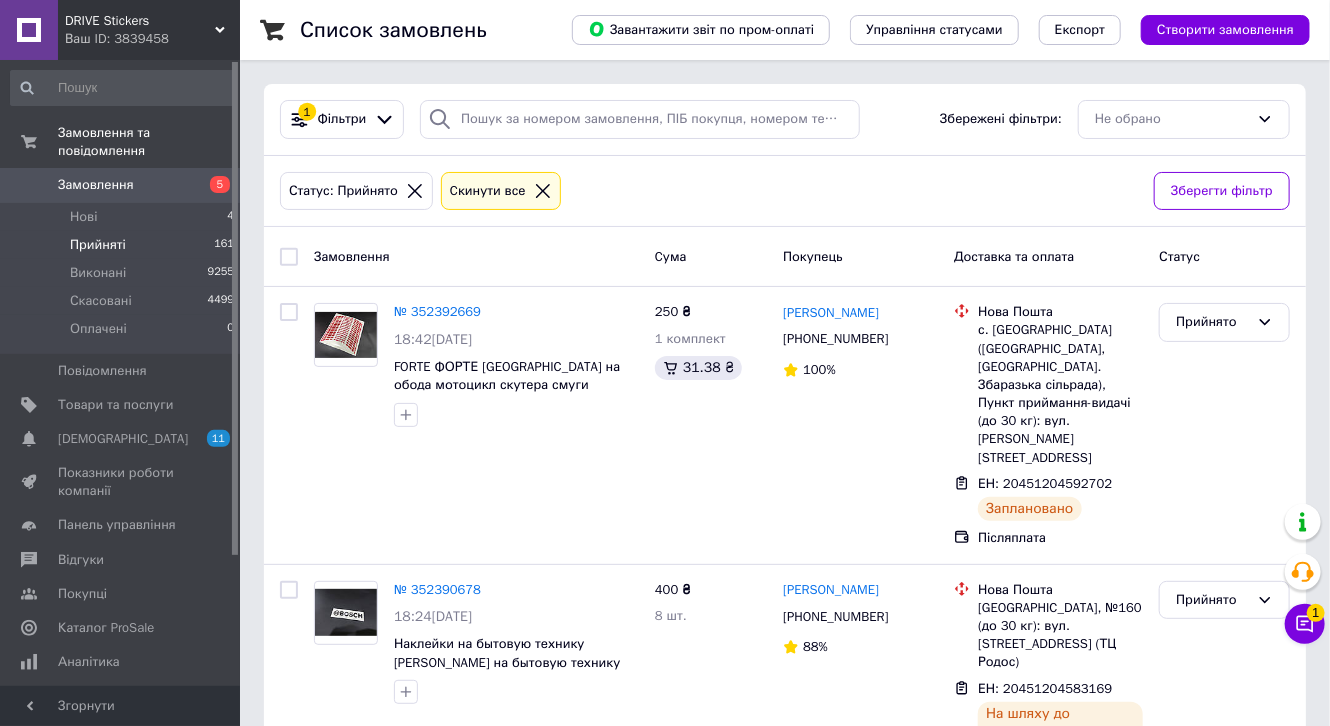 click on "Прийняті" at bounding box center [98, 245] 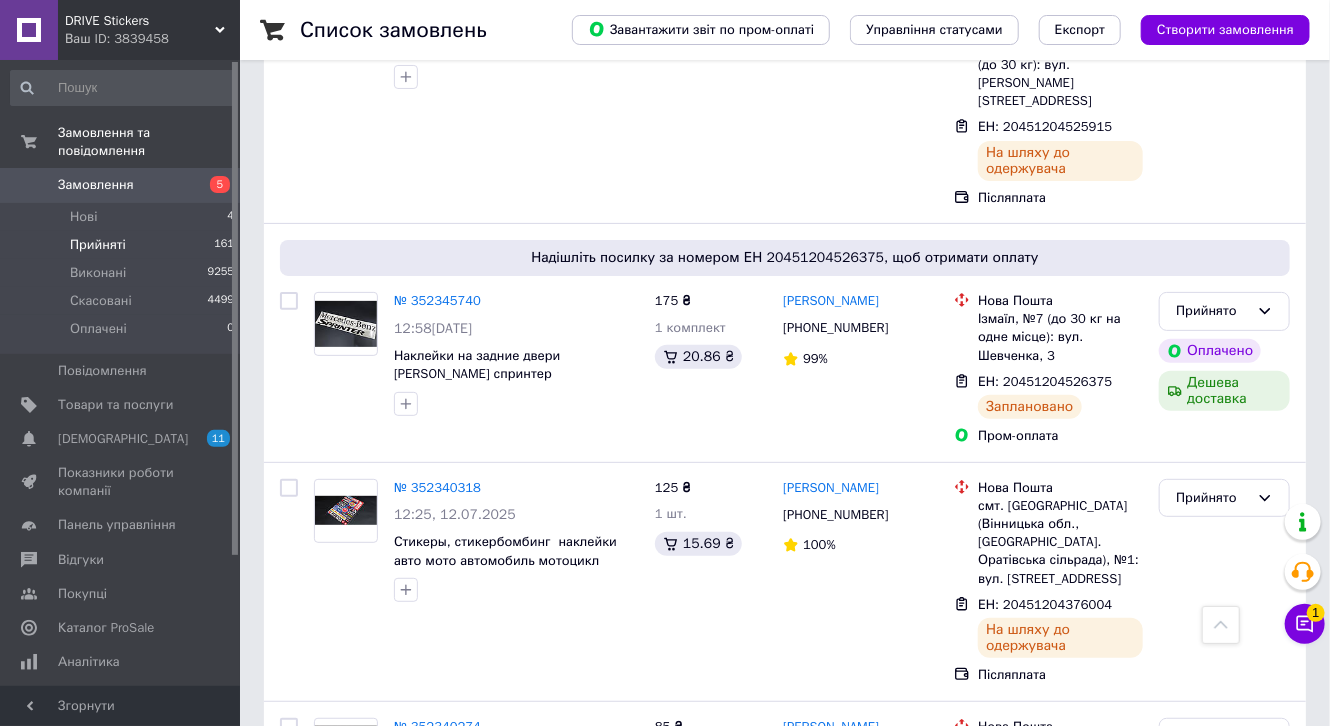scroll, scrollTop: 3356, scrollLeft: 0, axis: vertical 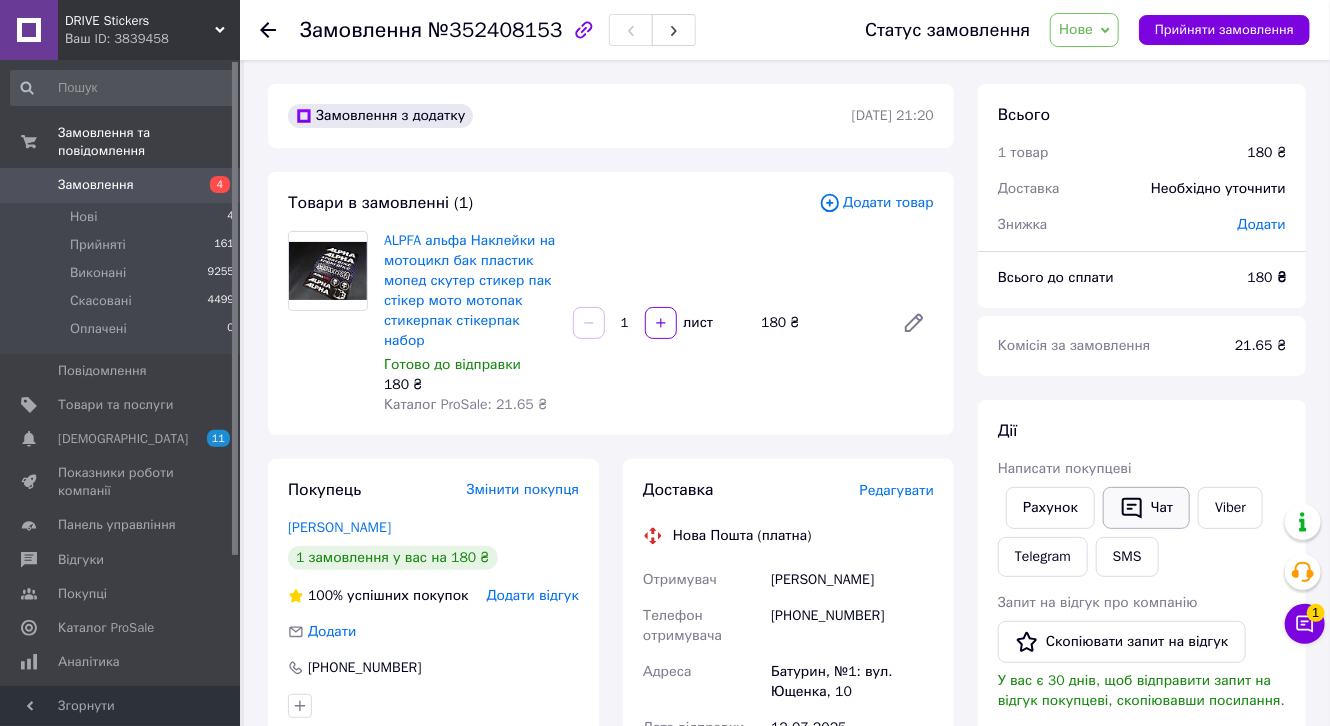 click on "Чат" at bounding box center [1146, 508] 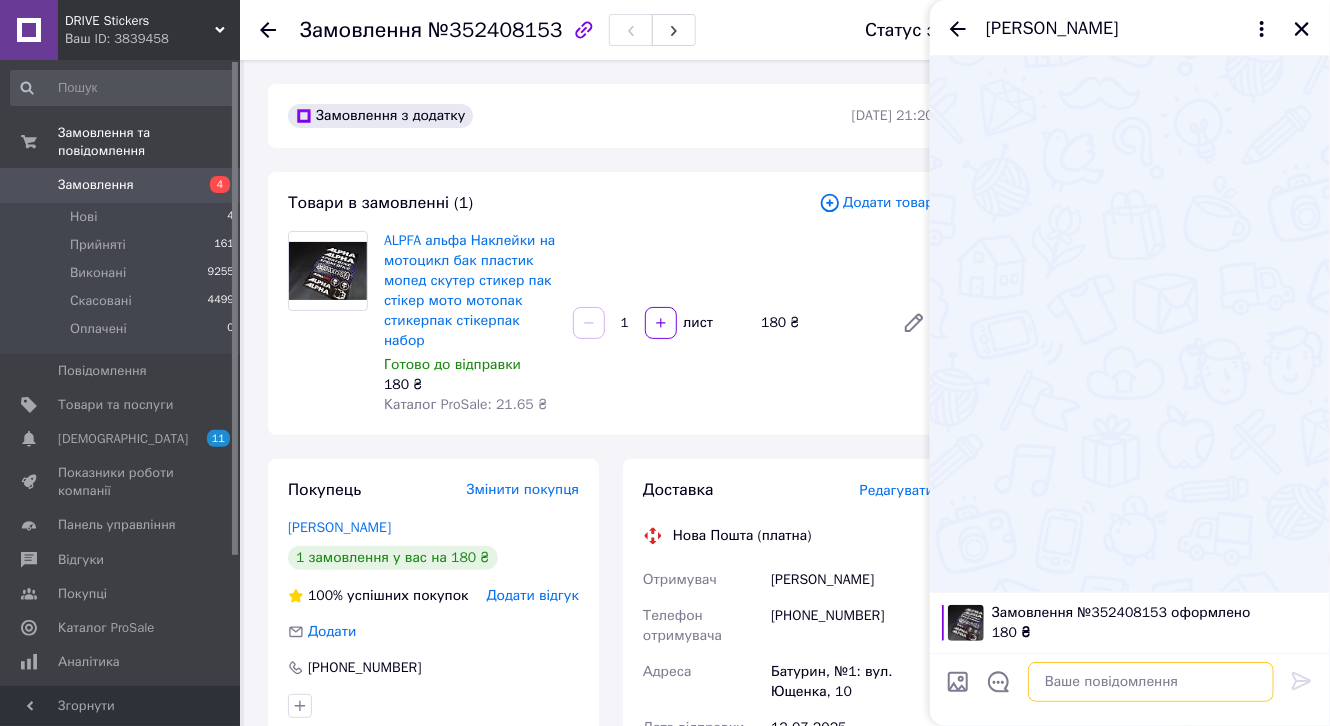 click at bounding box center [1151, 682] 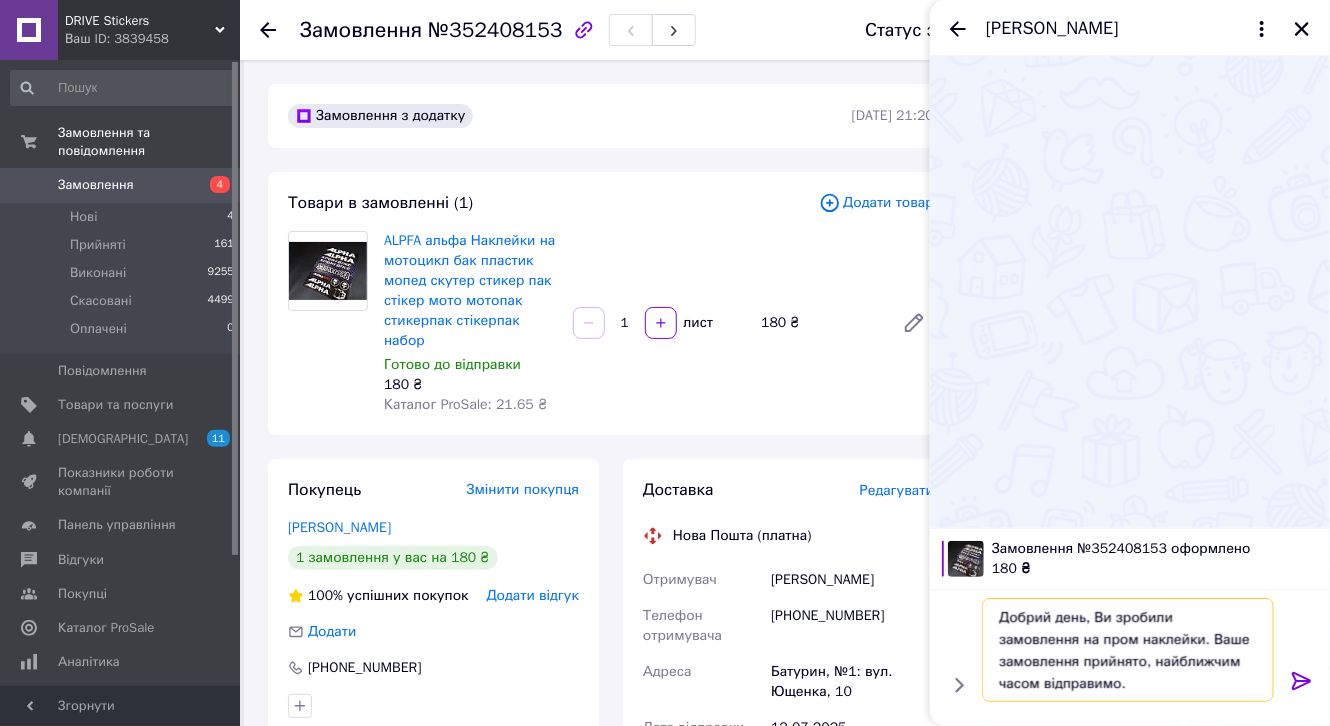 type 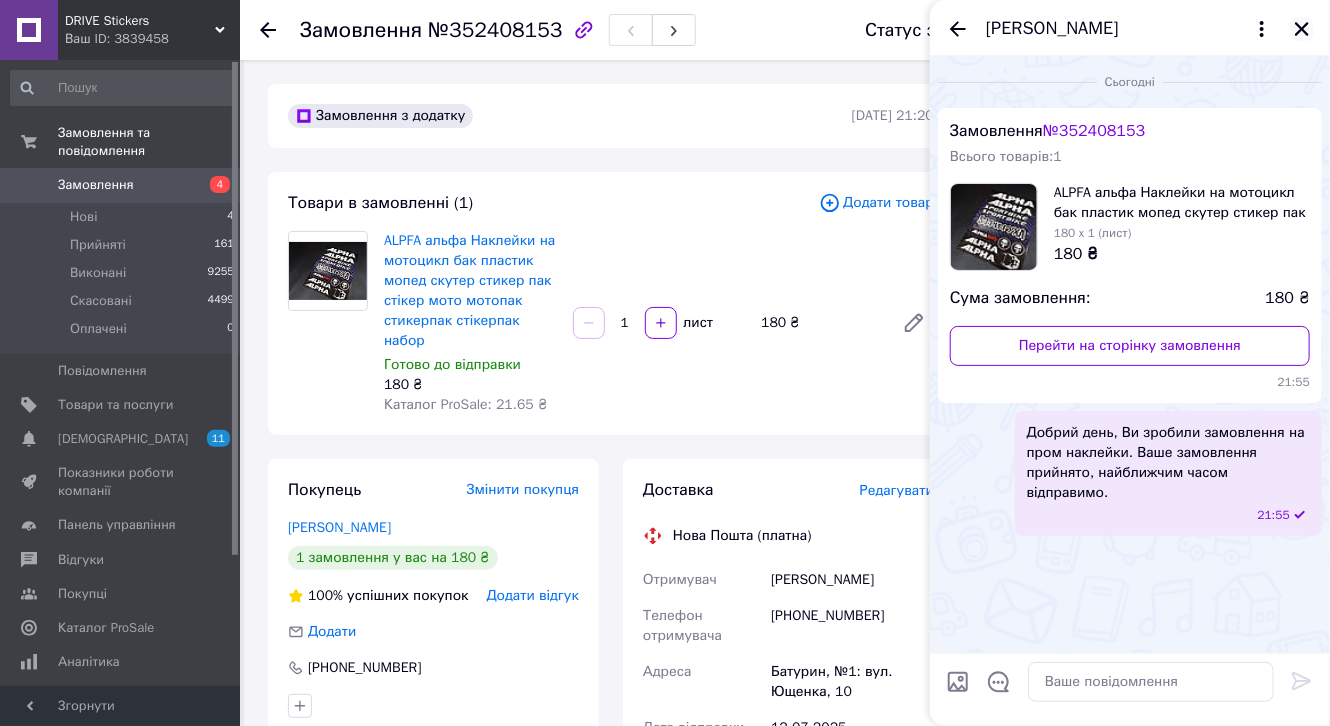 click 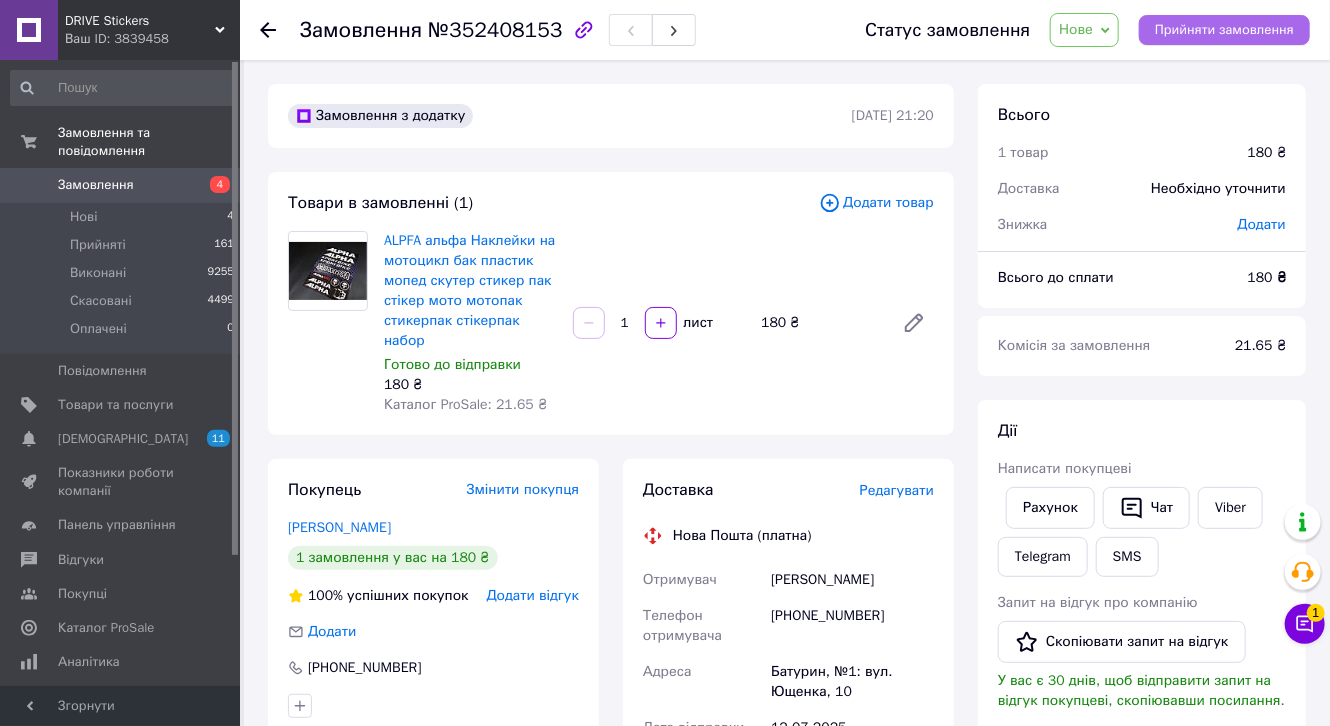 click on "Прийняти замовлення" at bounding box center [1224, 30] 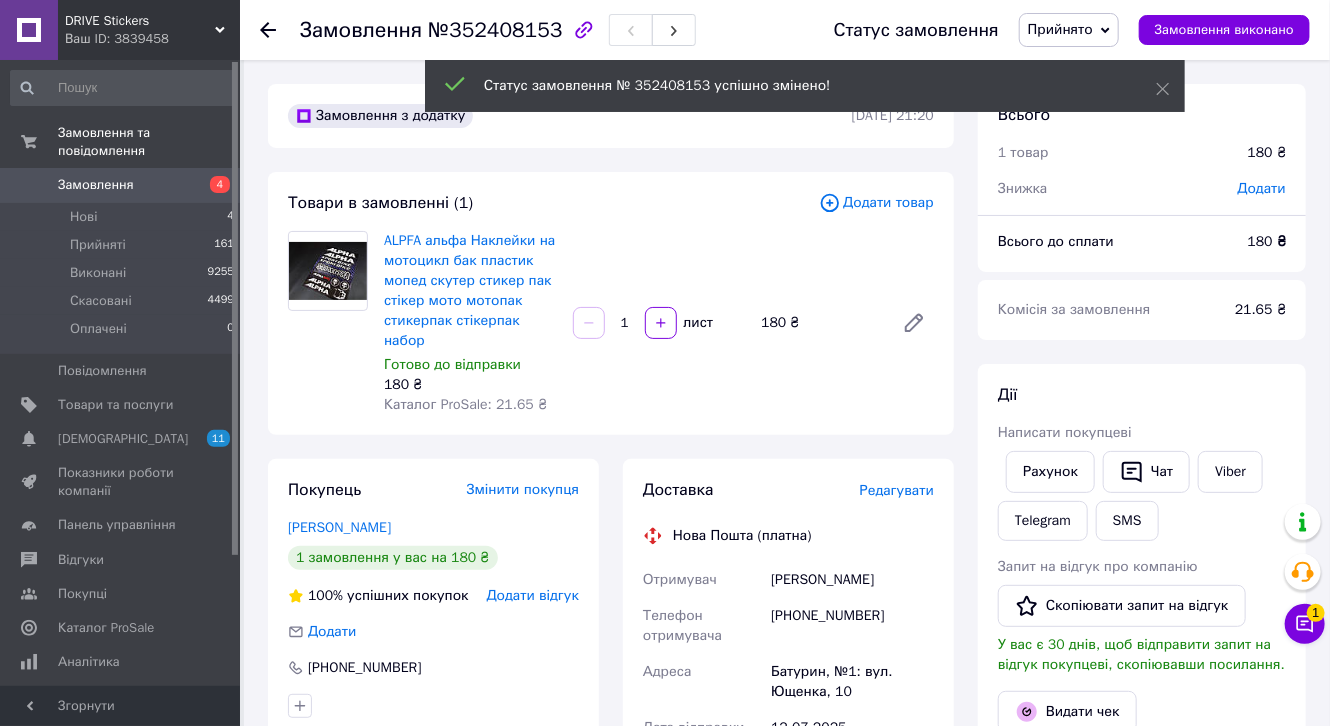 click on "Редагувати" at bounding box center (897, 491) 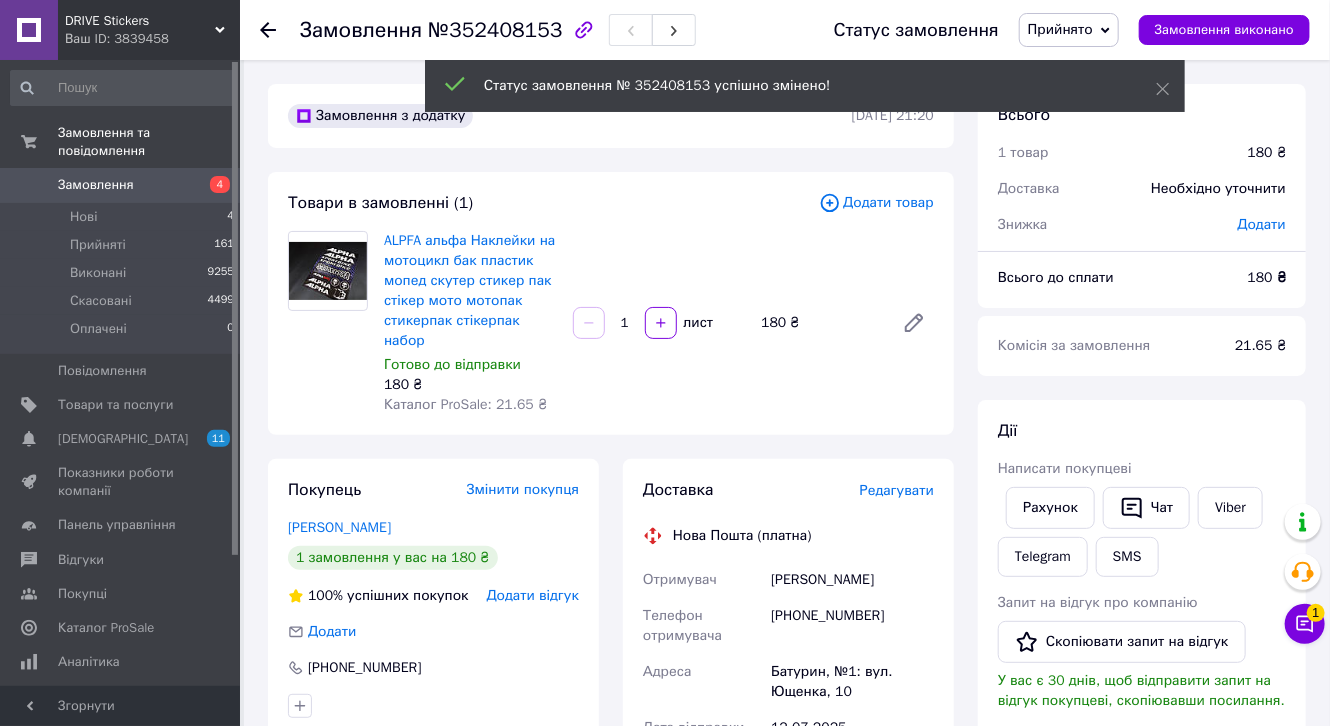 click on "Редагувати" at bounding box center [897, 490] 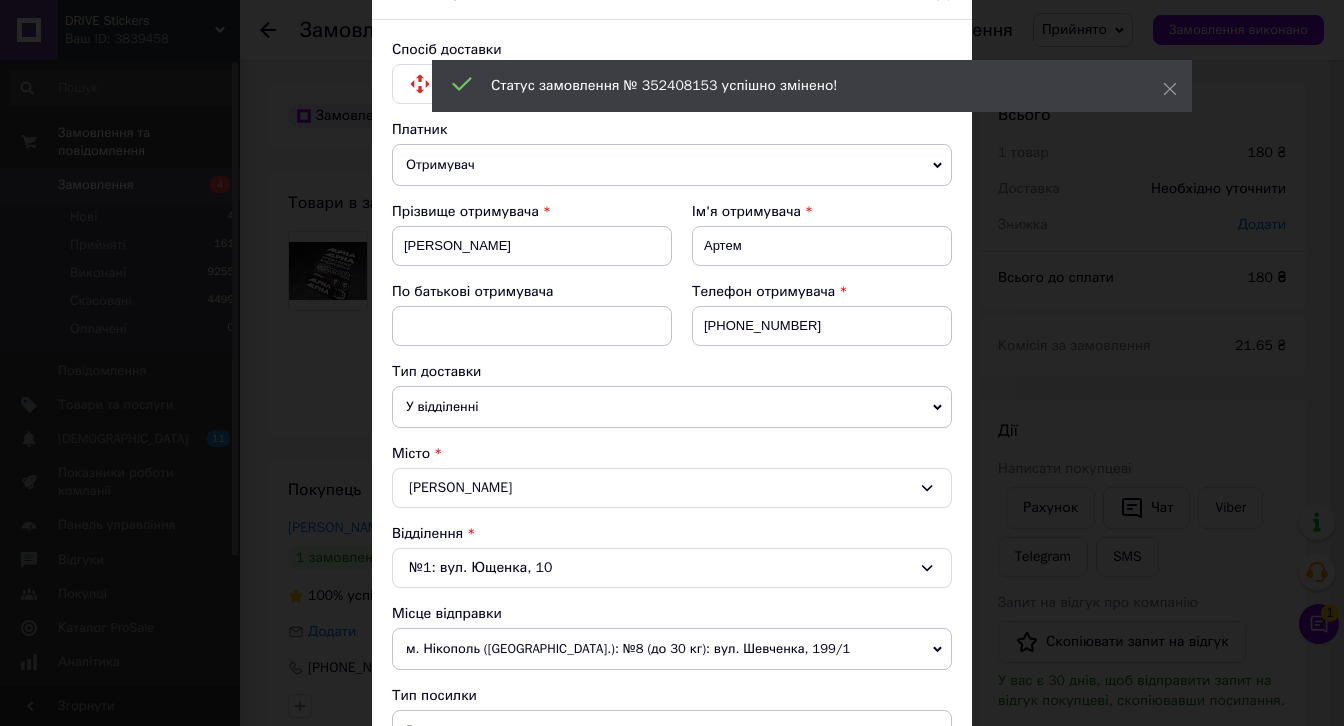 scroll, scrollTop: 320, scrollLeft: 0, axis: vertical 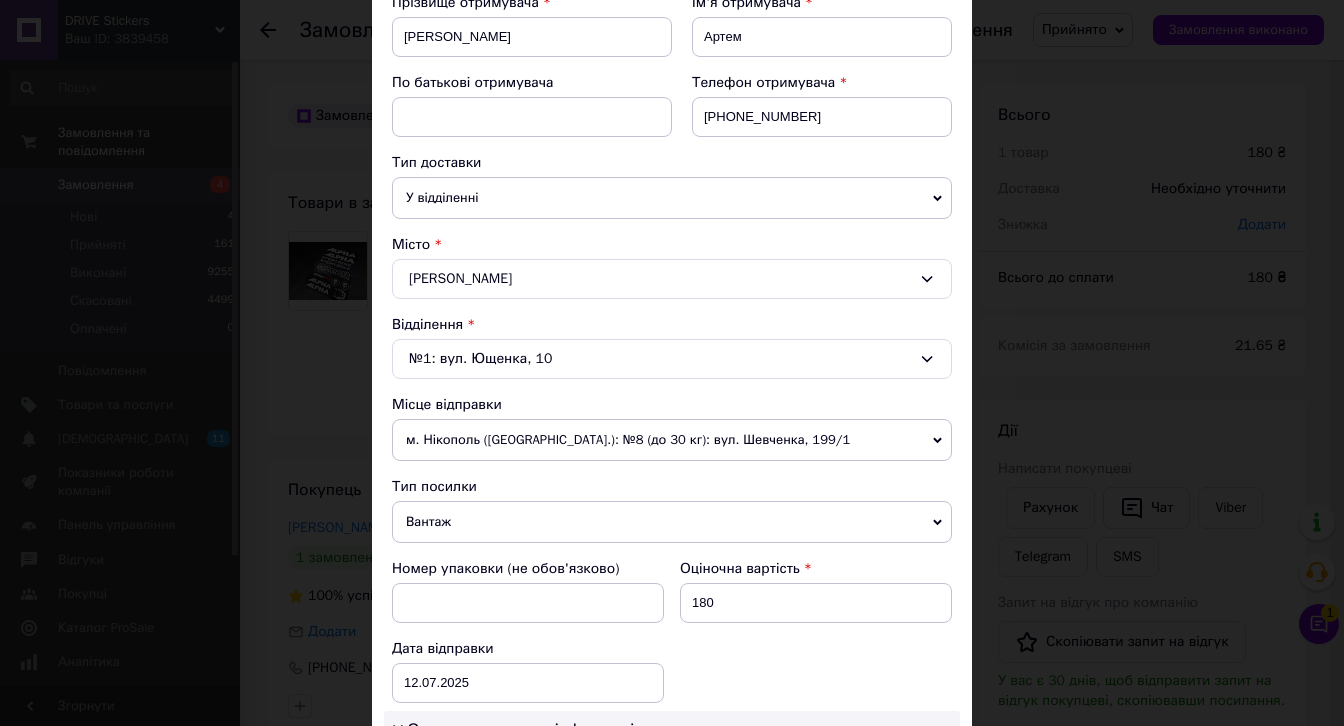 drag, startPoint x: 436, startPoint y: 518, endPoint x: 450, endPoint y: 547, distance: 32.202484 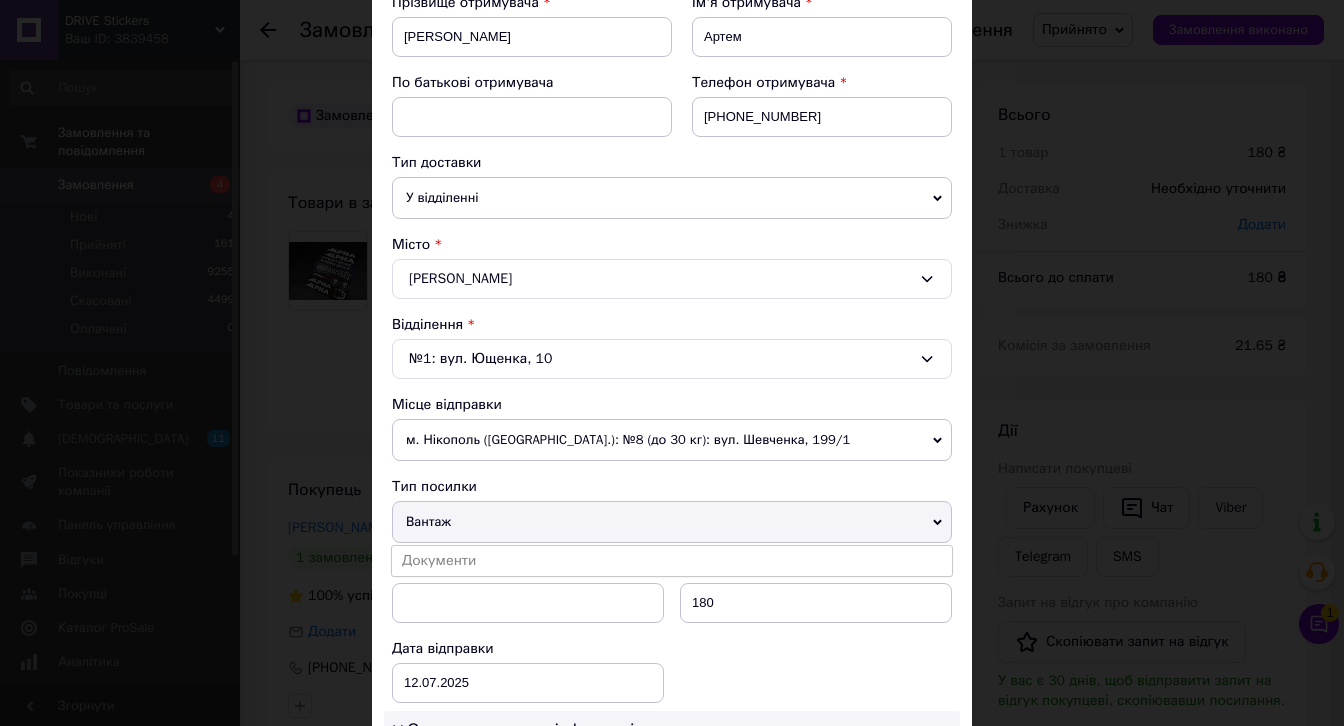 click on "Документи" at bounding box center (672, 561) 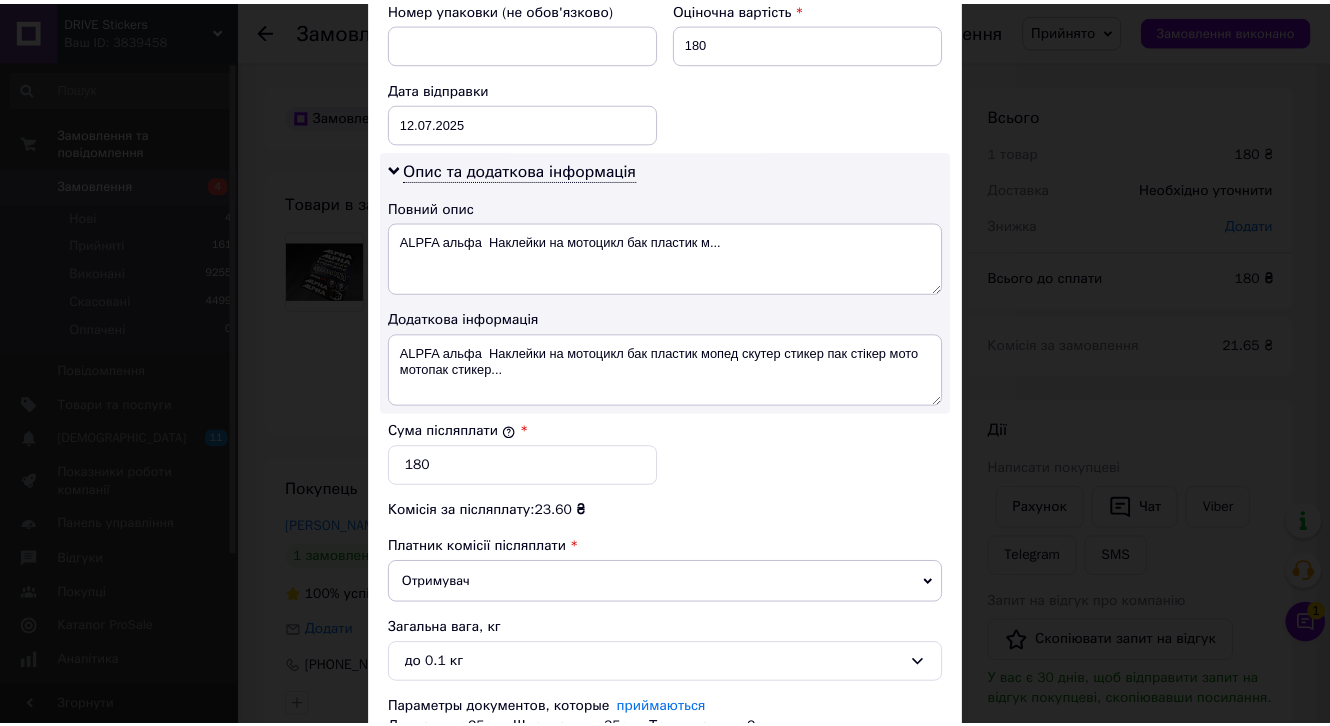 scroll, scrollTop: 1037, scrollLeft: 0, axis: vertical 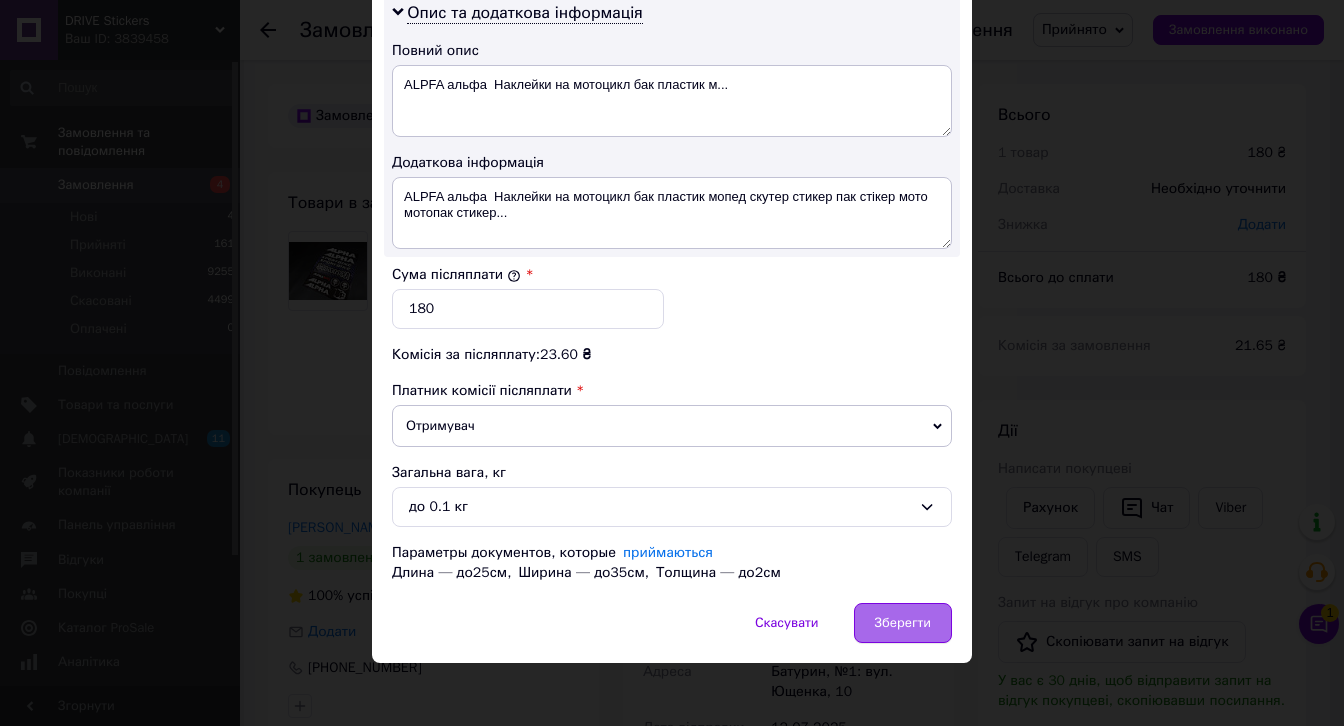 click on "Зберегти" at bounding box center [903, 623] 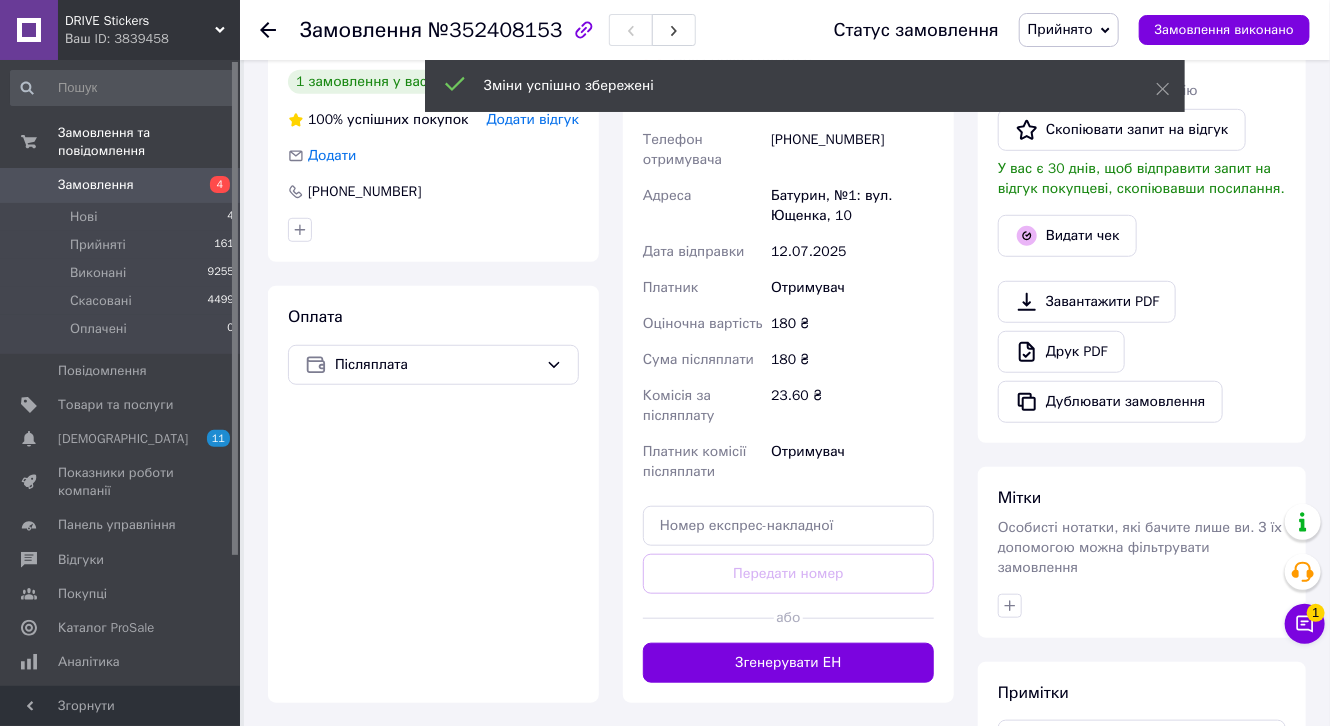 scroll, scrollTop: 480, scrollLeft: 0, axis: vertical 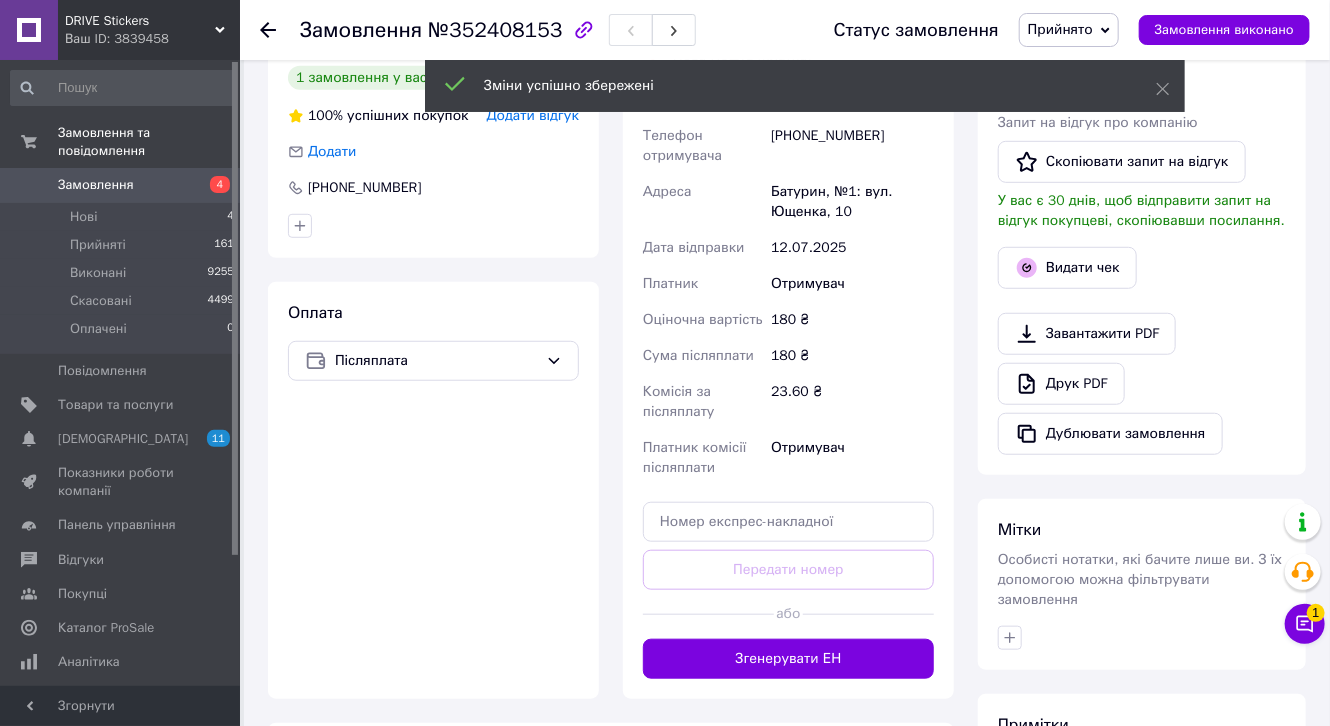 drag, startPoint x: 820, startPoint y: 640, endPoint x: 821, endPoint y: 611, distance: 29.017237 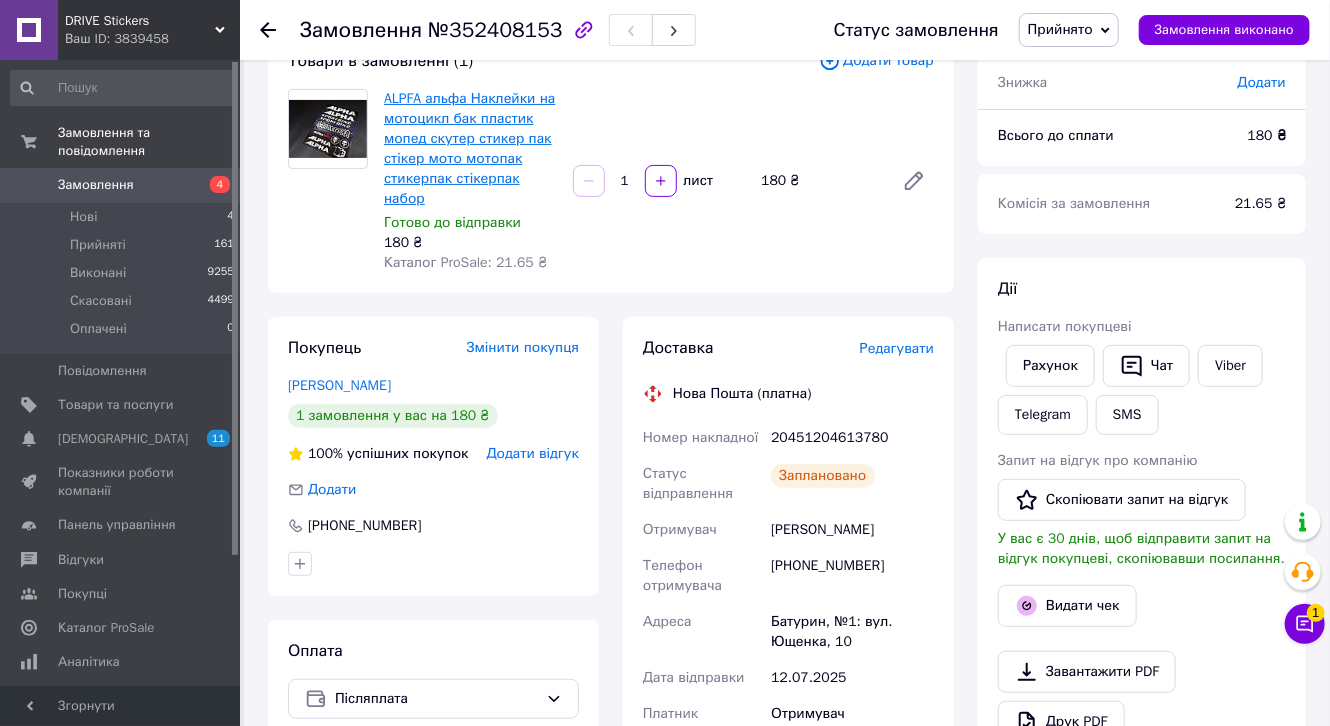scroll, scrollTop: 0, scrollLeft: 0, axis: both 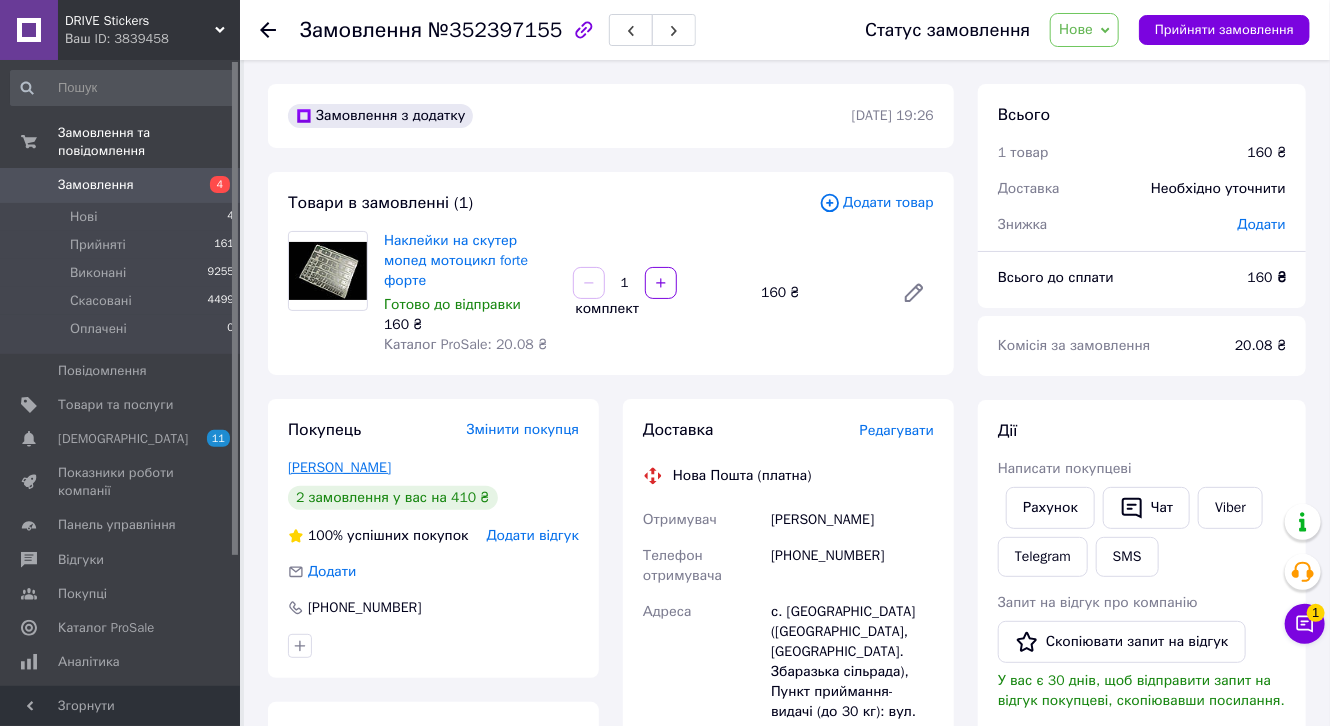 click on "Блащишин Олександр" at bounding box center (339, 467) 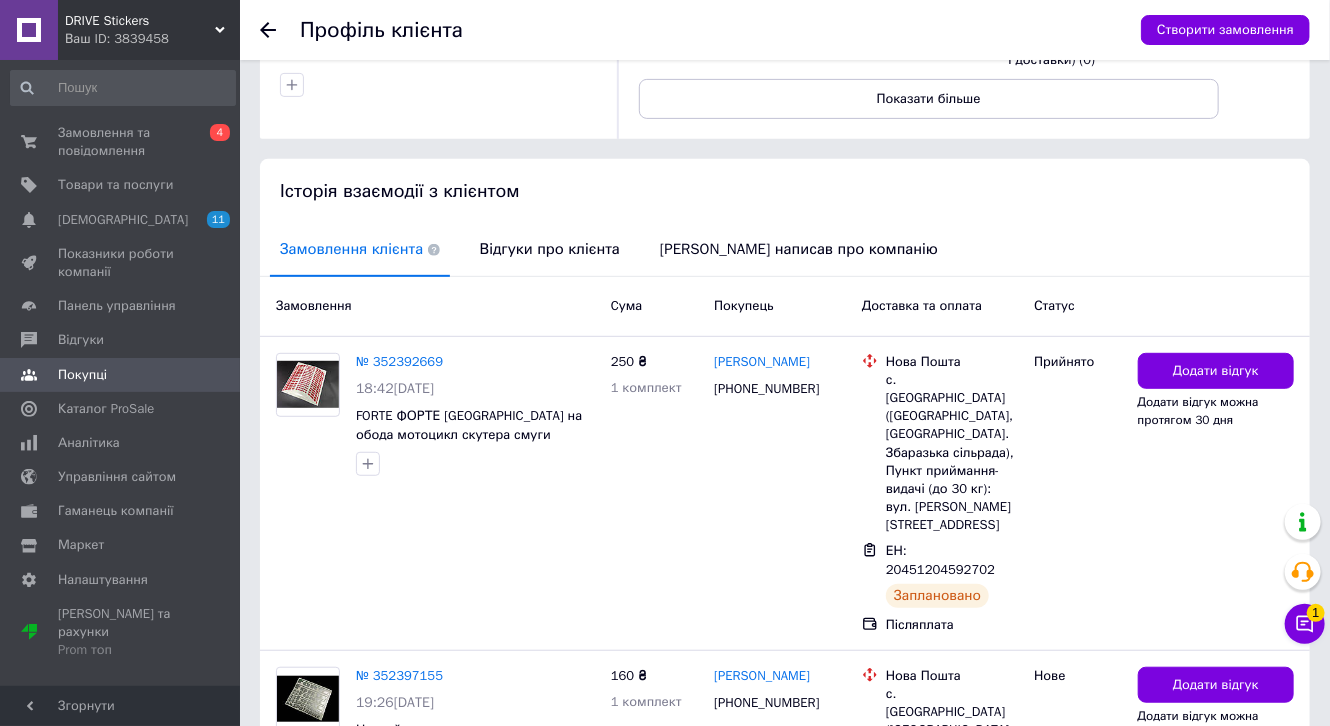 scroll, scrollTop: 94, scrollLeft: 0, axis: vertical 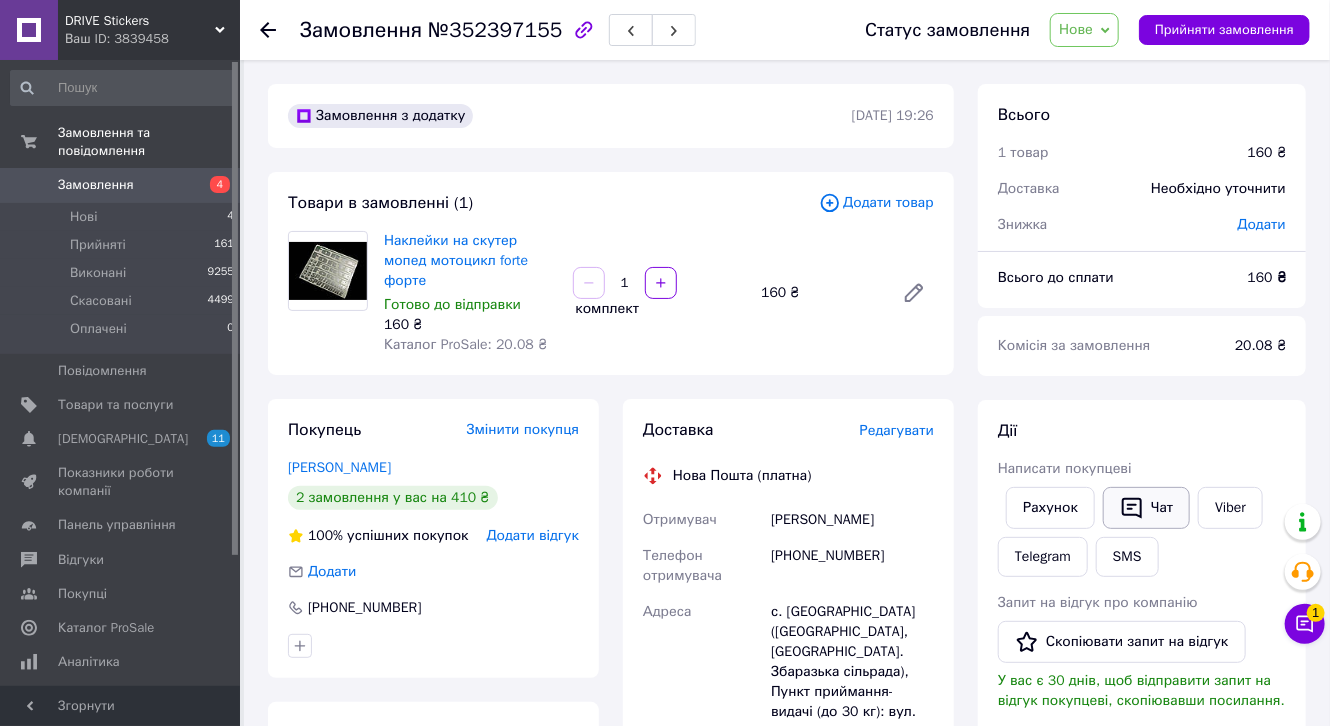 click on "Чат" at bounding box center (1146, 508) 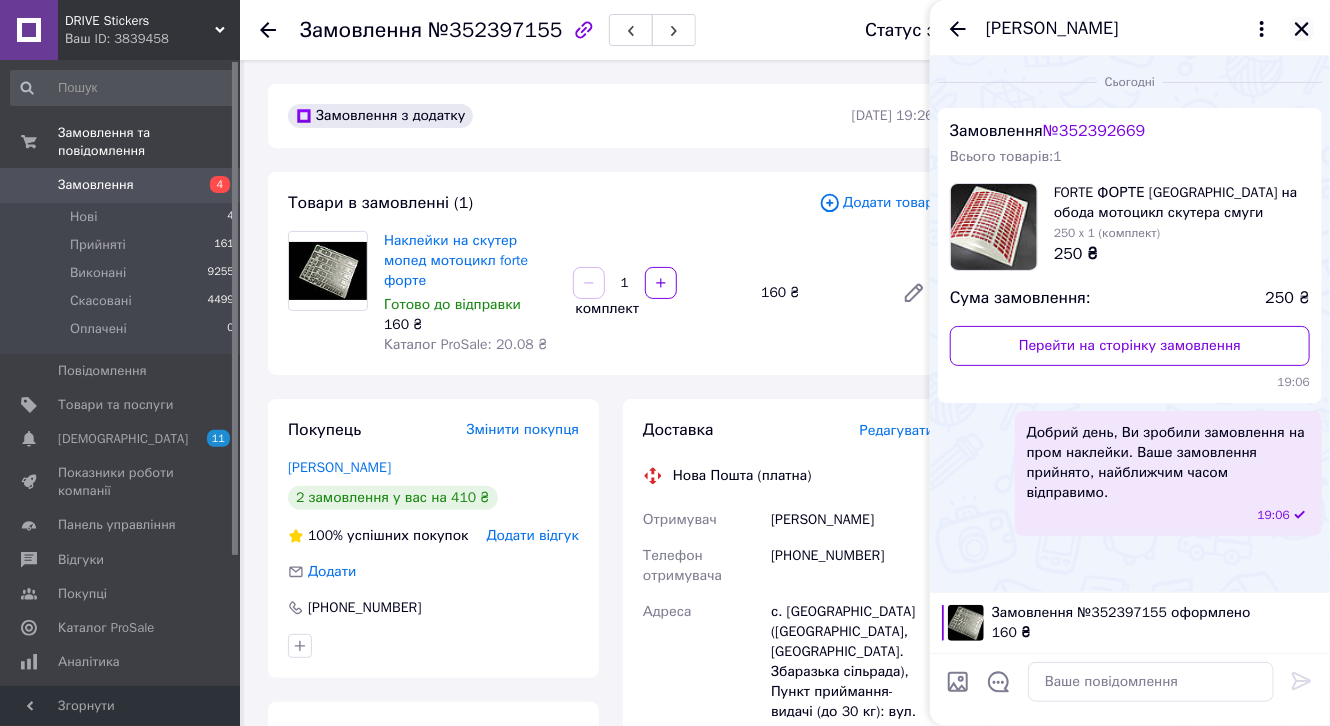 click 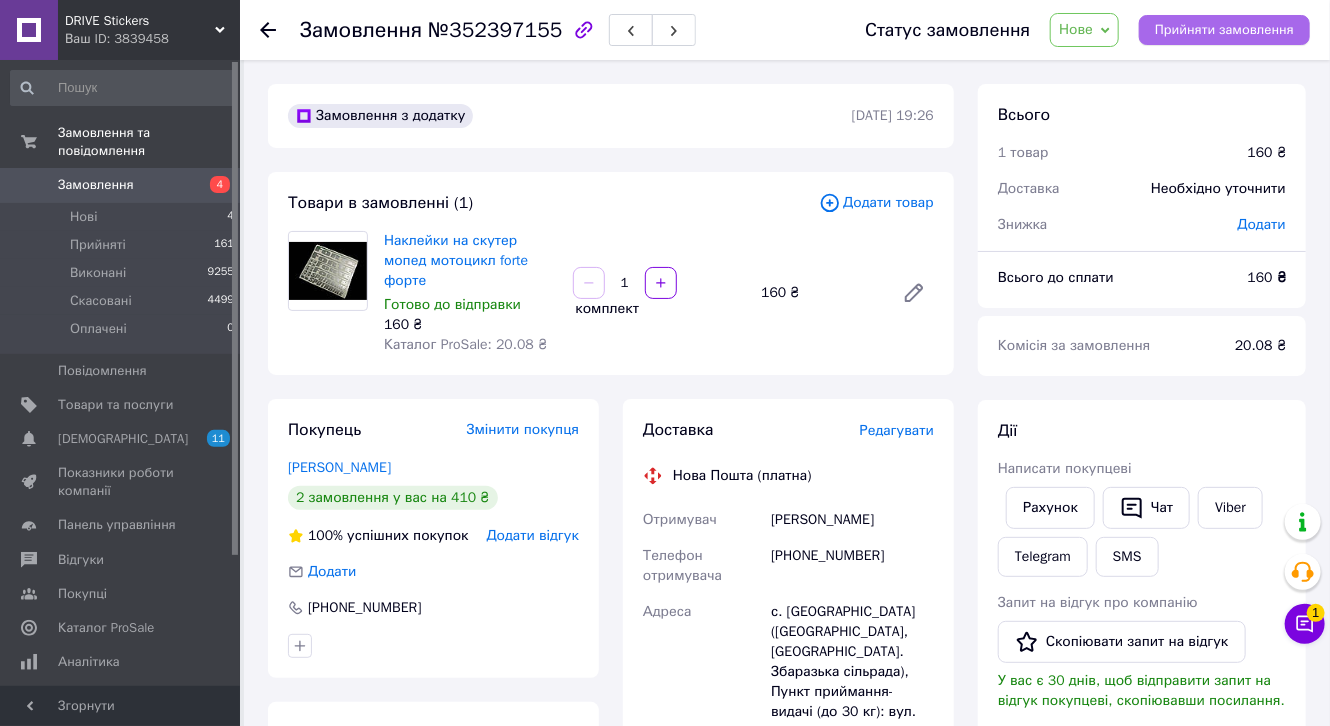 click on "Прийняти замовлення" at bounding box center [1224, 30] 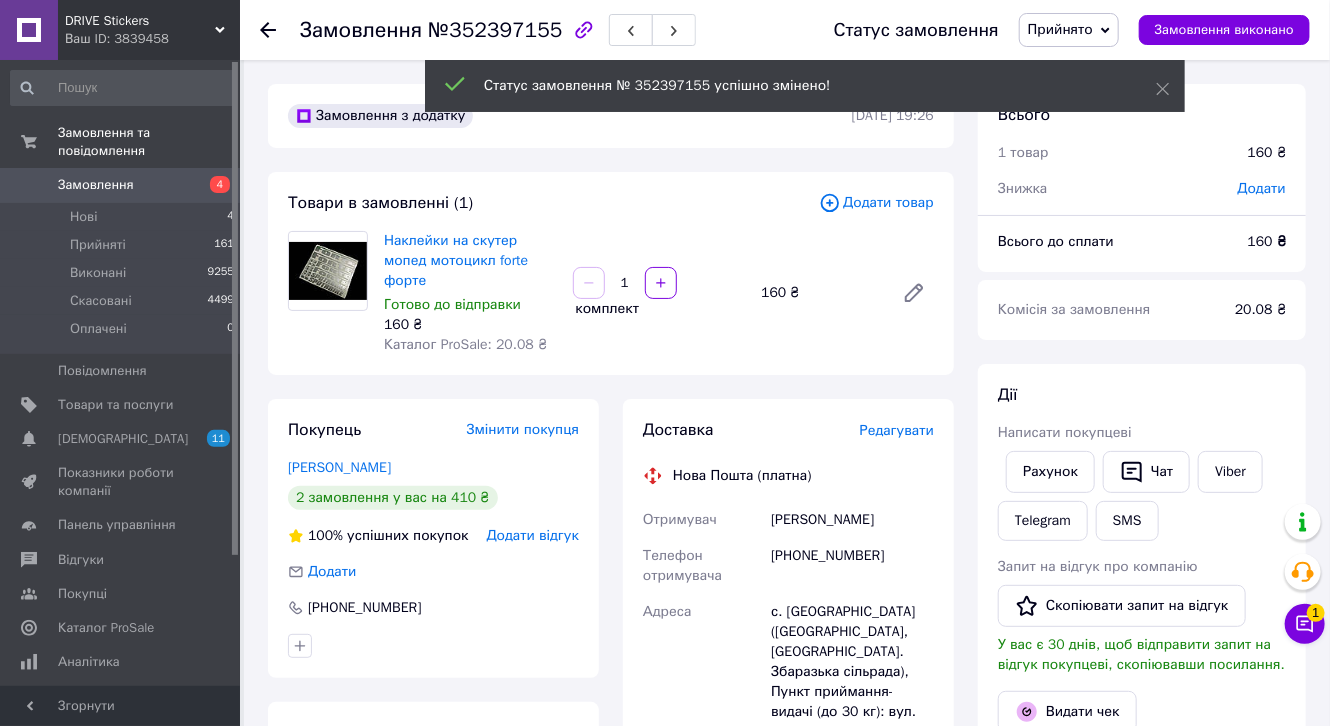 click on "Редагувати" at bounding box center (897, 430) 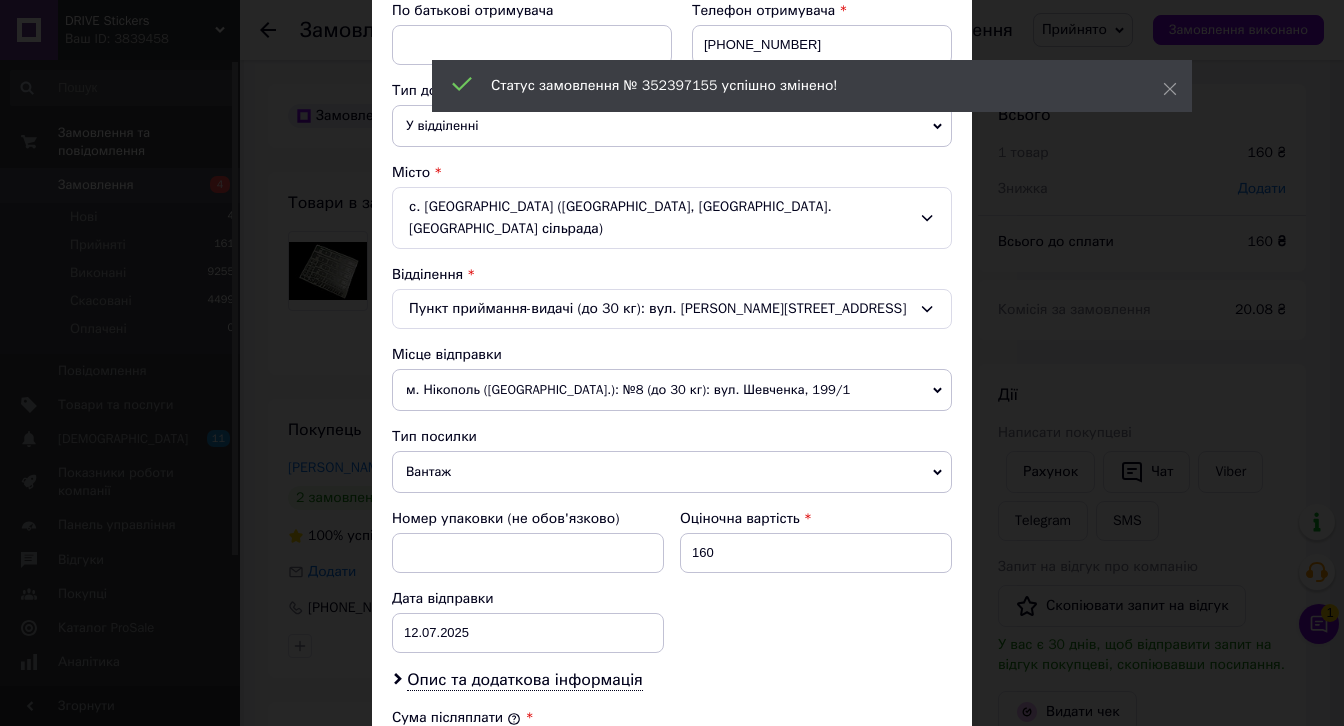 scroll, scrollTop: 400, scrollLeft: 0, axis: vertical 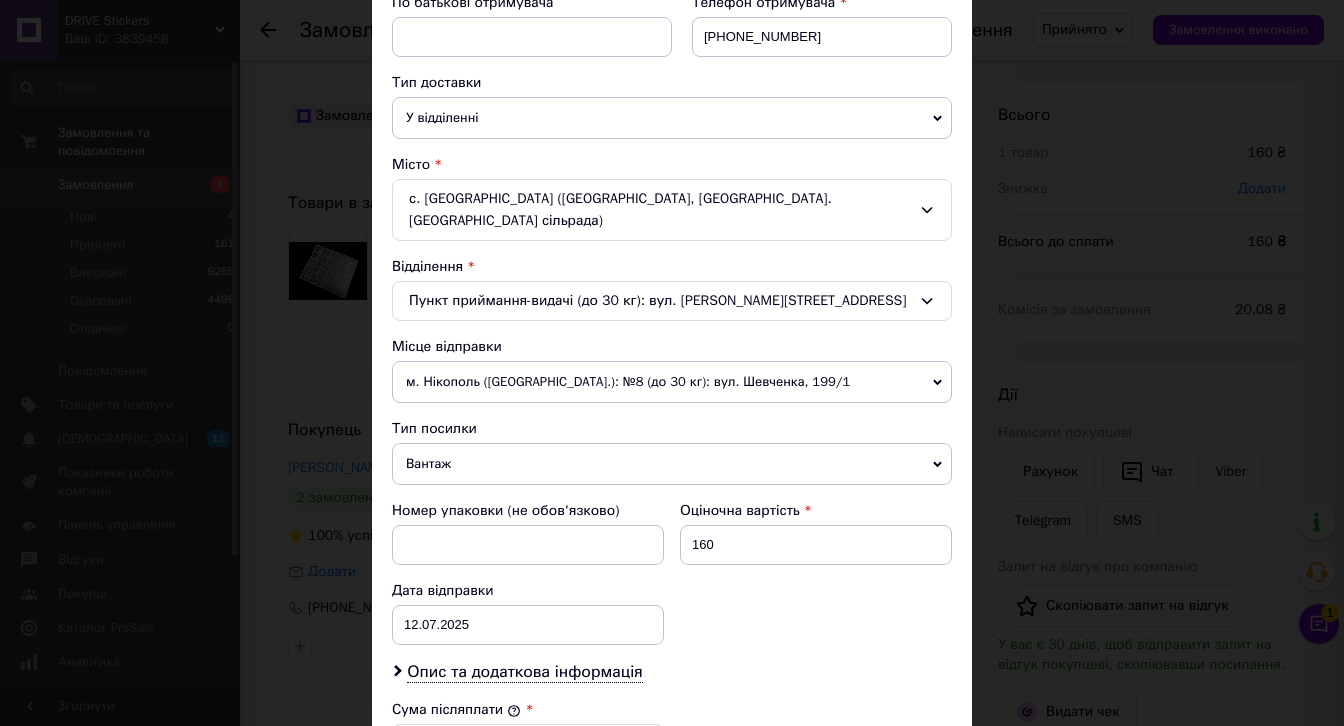 click on "Вантаж" at bounding box center [672, 464] 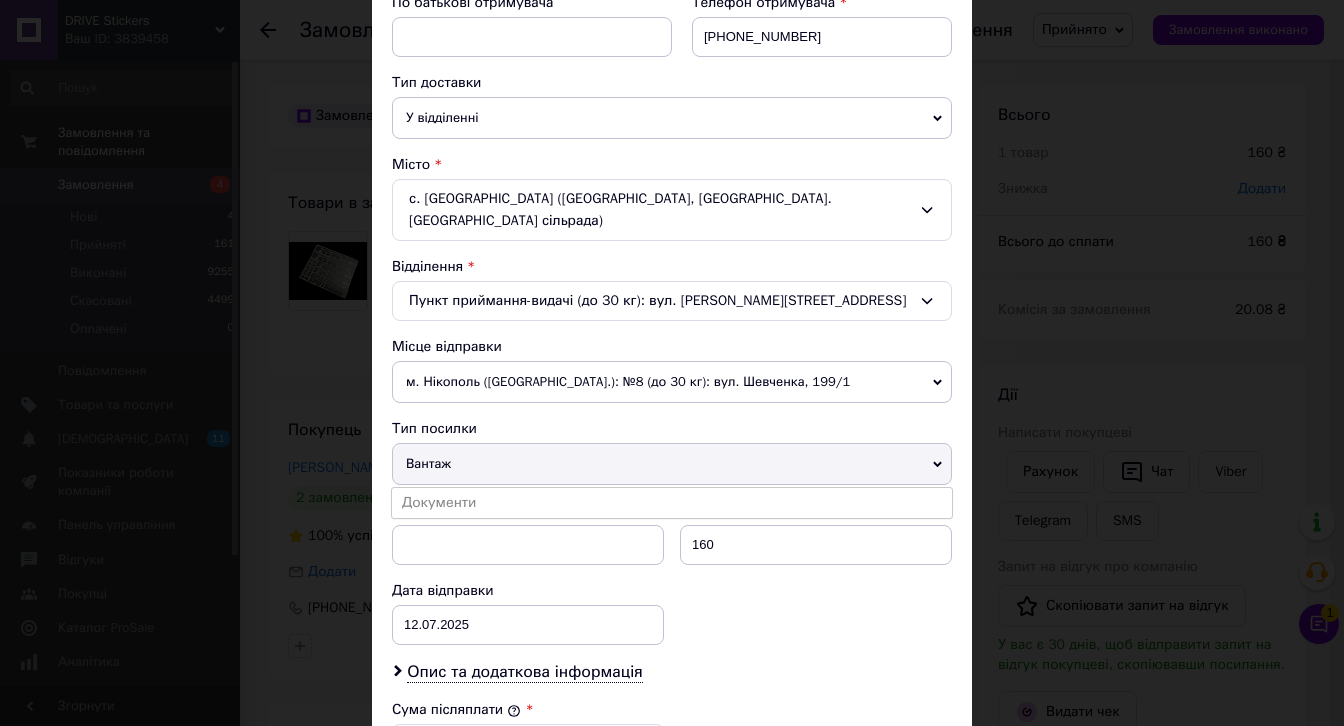 drag, startPoint x: 458, startPoint y: 473, endPoint x: 478, endPoint y: 478, distance: 20.615528 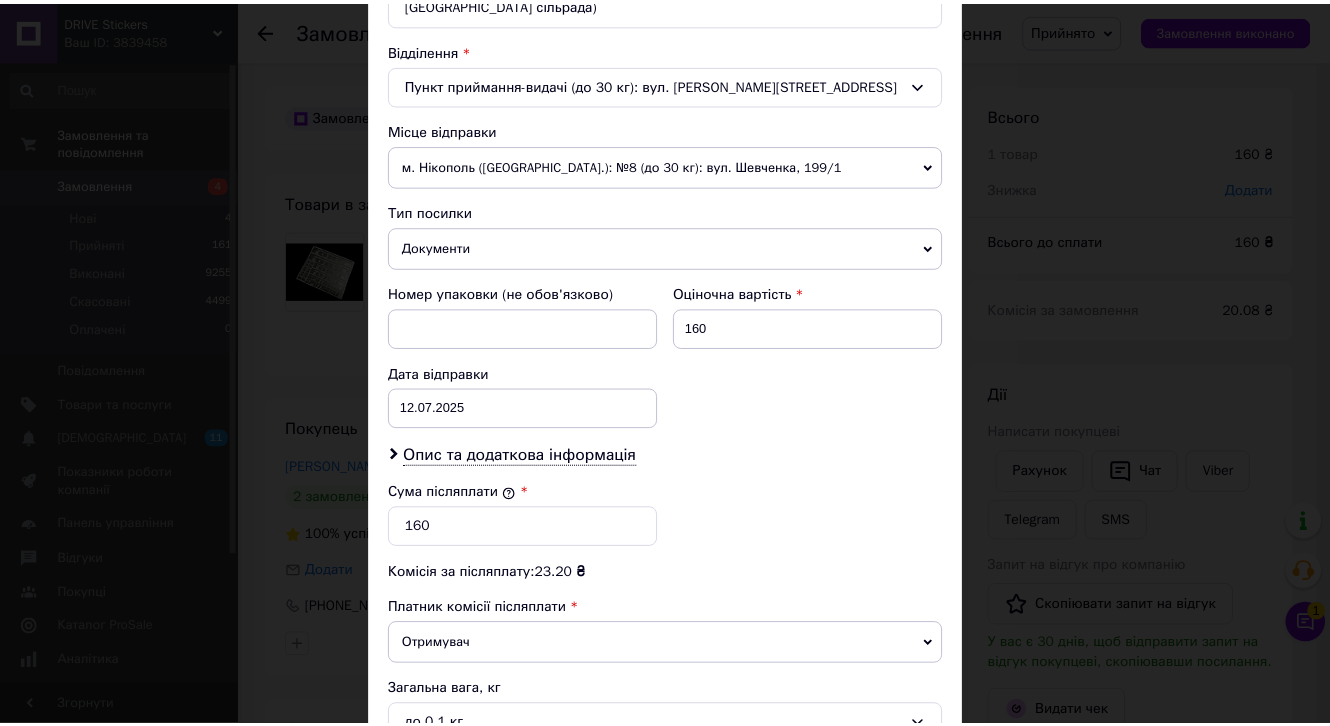 scroll, scrollTop: 814, scrollLeft: 0, axis: vertical 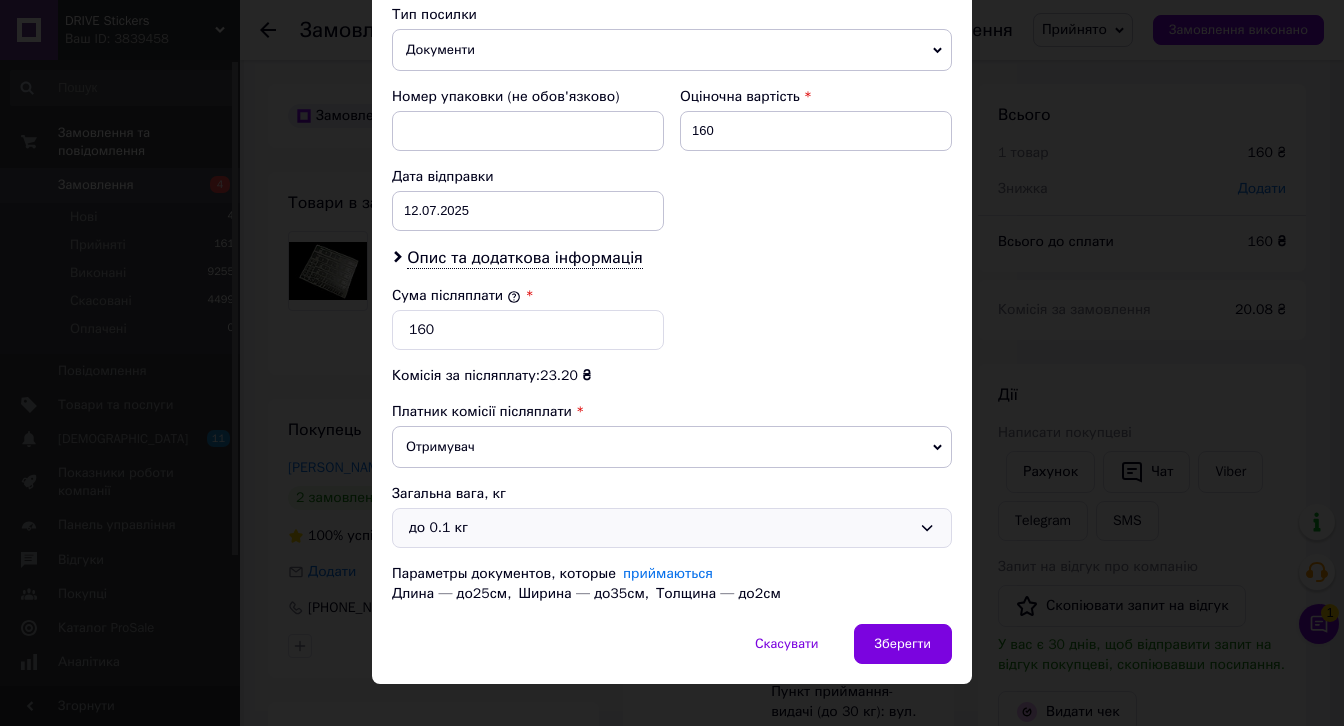 click on "до 0.1 кг" at bounding box center [672, 528] 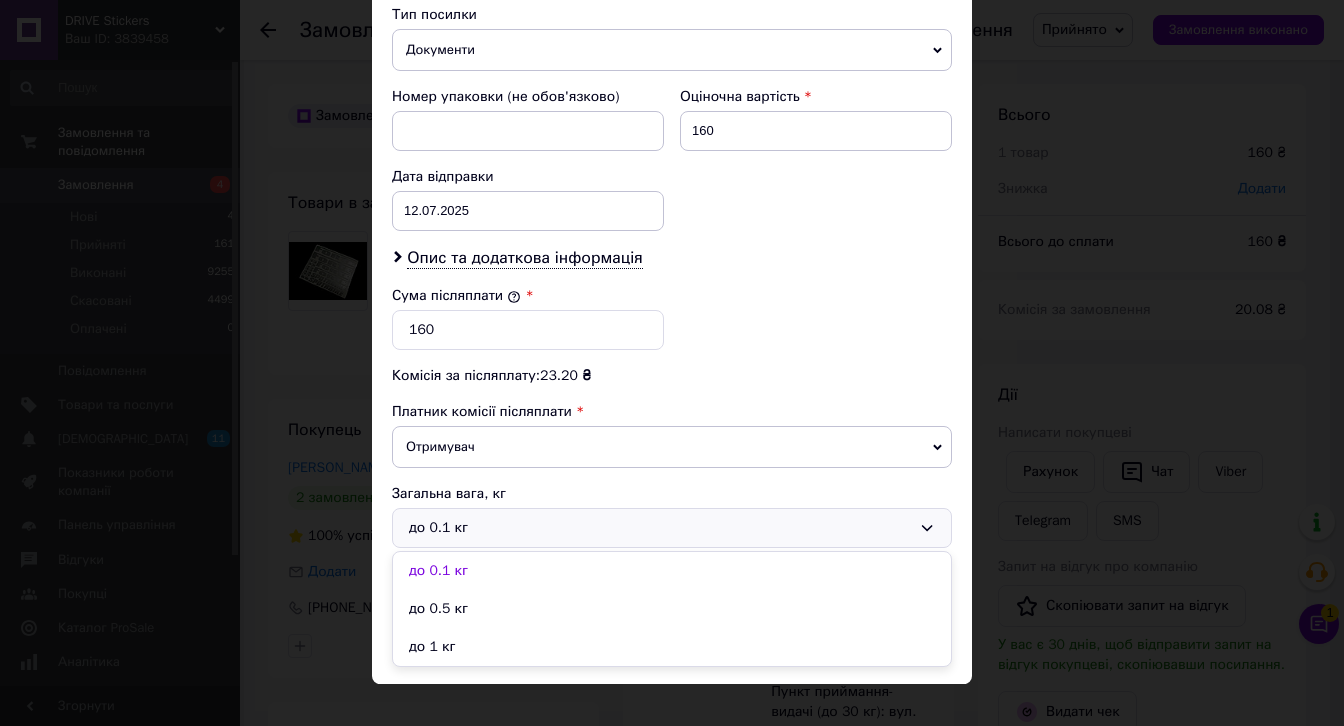 drag, startPoint x: 505, startPoint y: 620, endPoint x: 588, endPoint y: 620, distance: 83 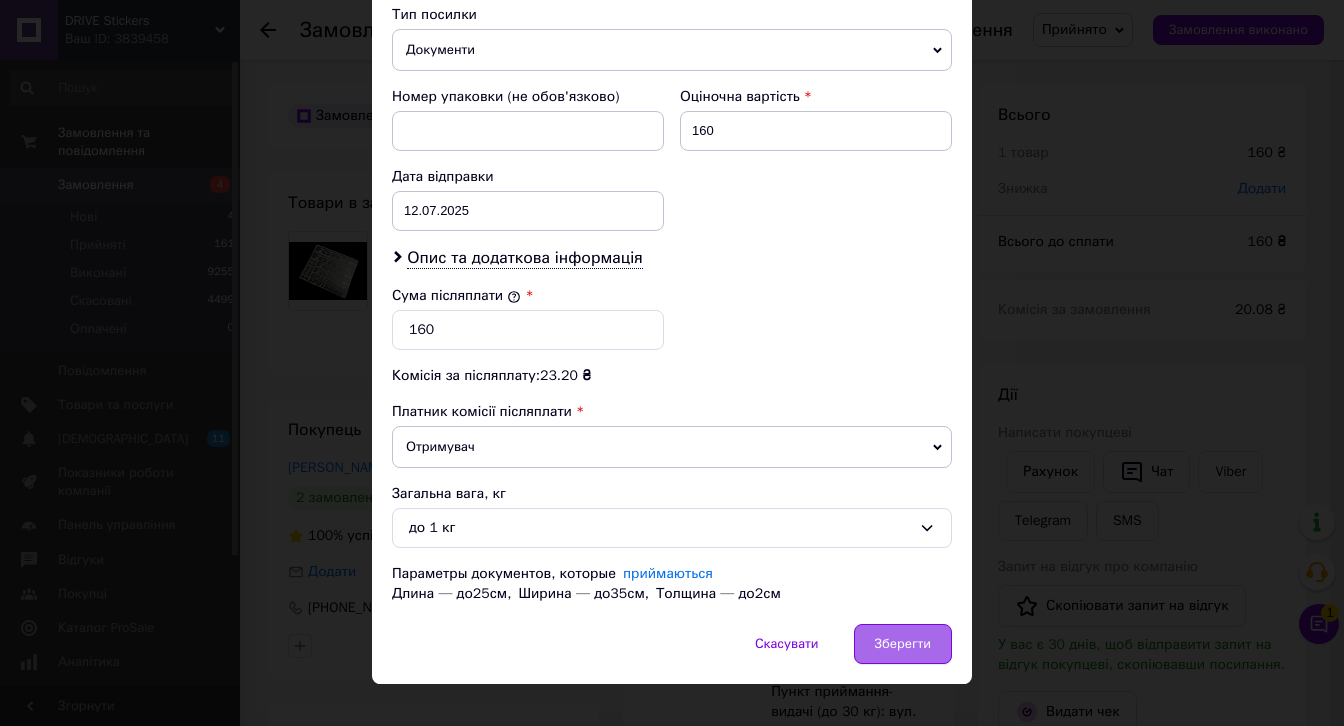 click on "Зберегти" at bounding box center (903, 644) 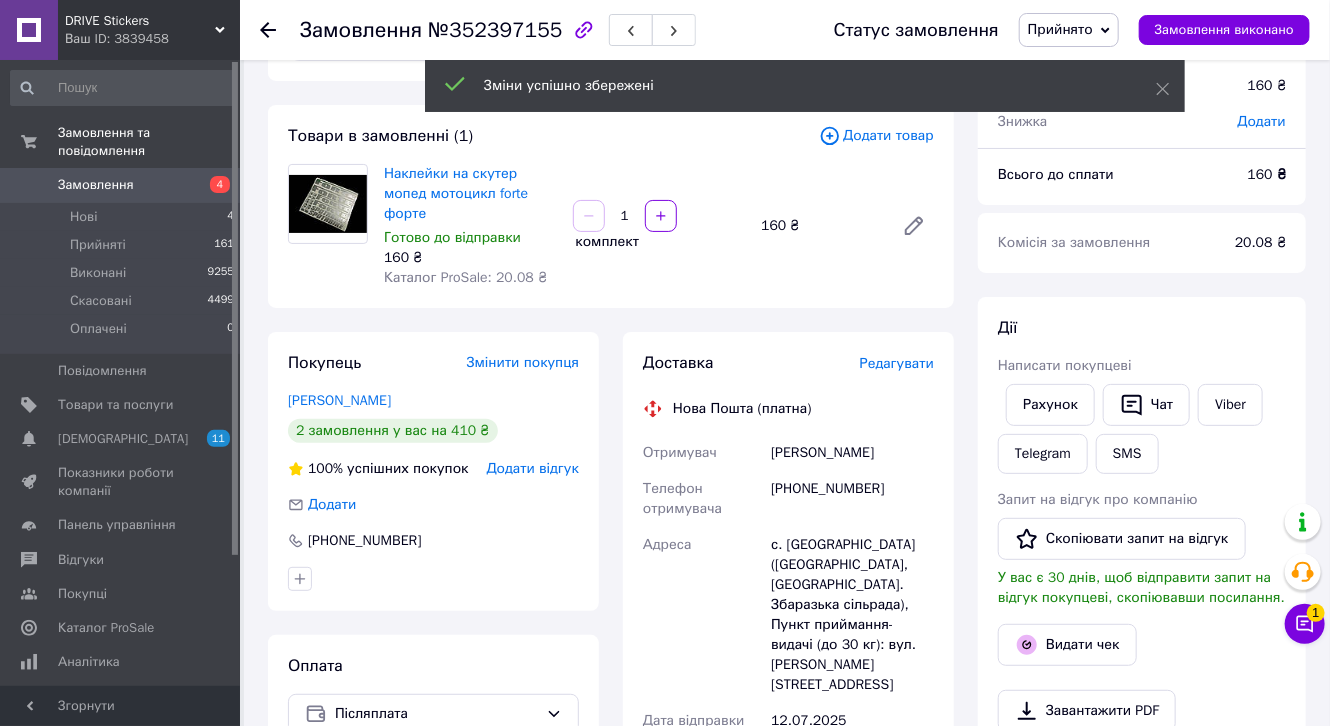scroll, scrollTop: 720, scrollLeft: 0, axis: vertical 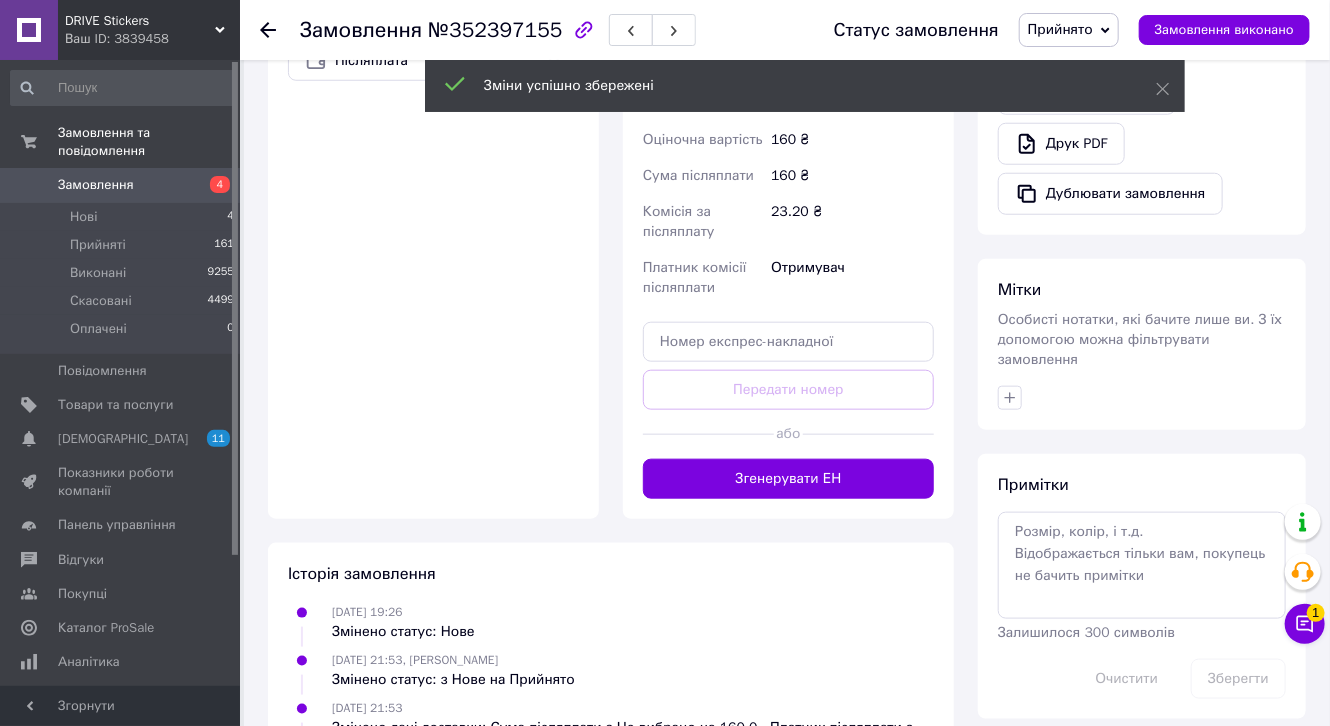drag, startPoint x: 797, startPoint y: 431, endPoint x: 759, endPoint y: 552, distance: 126.82665 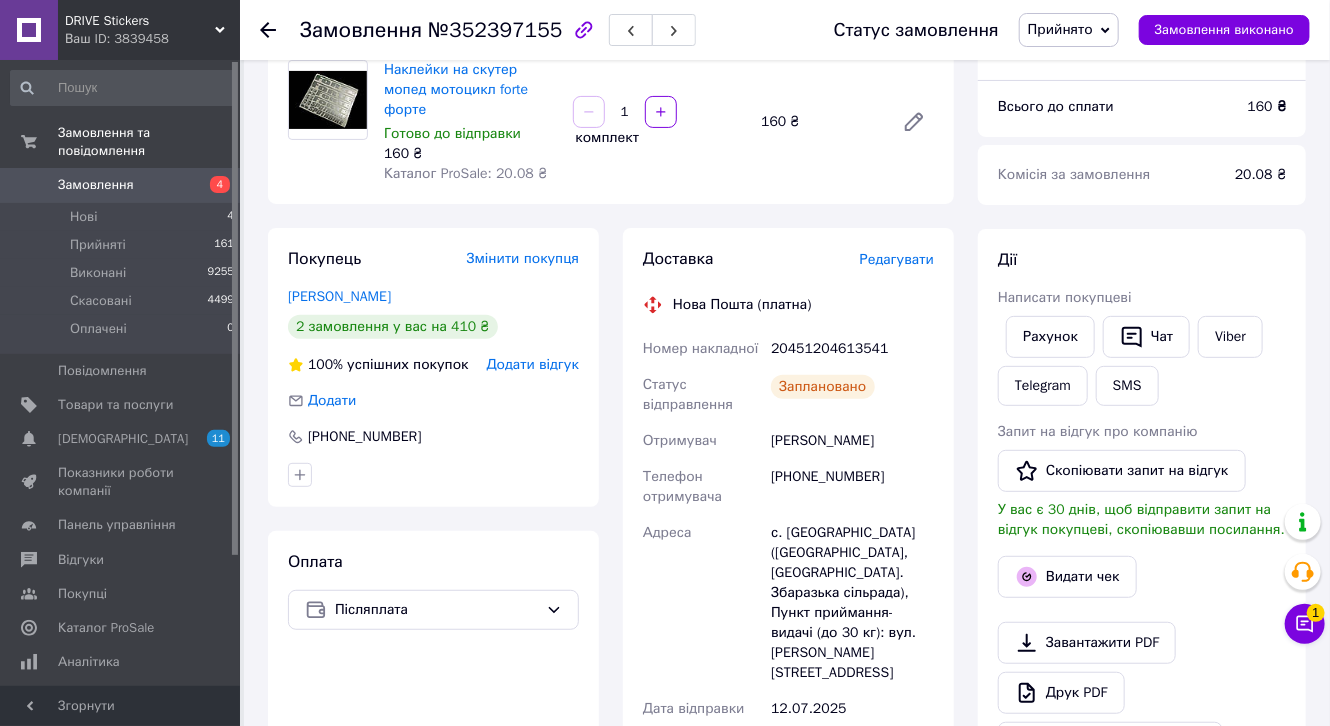 scroll, scrollTop: 160, scrollLeft: 0, axis: vertical 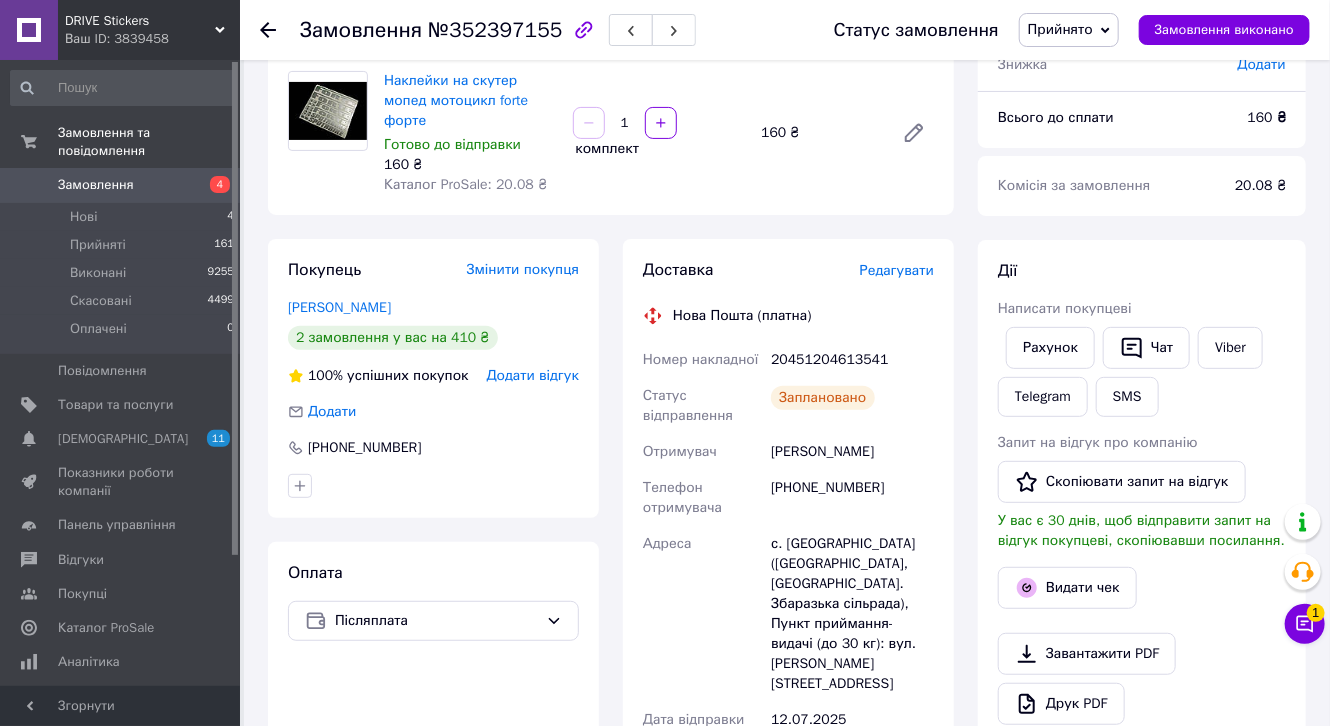 click on "Замовлення" at bounding box center [96, 185] 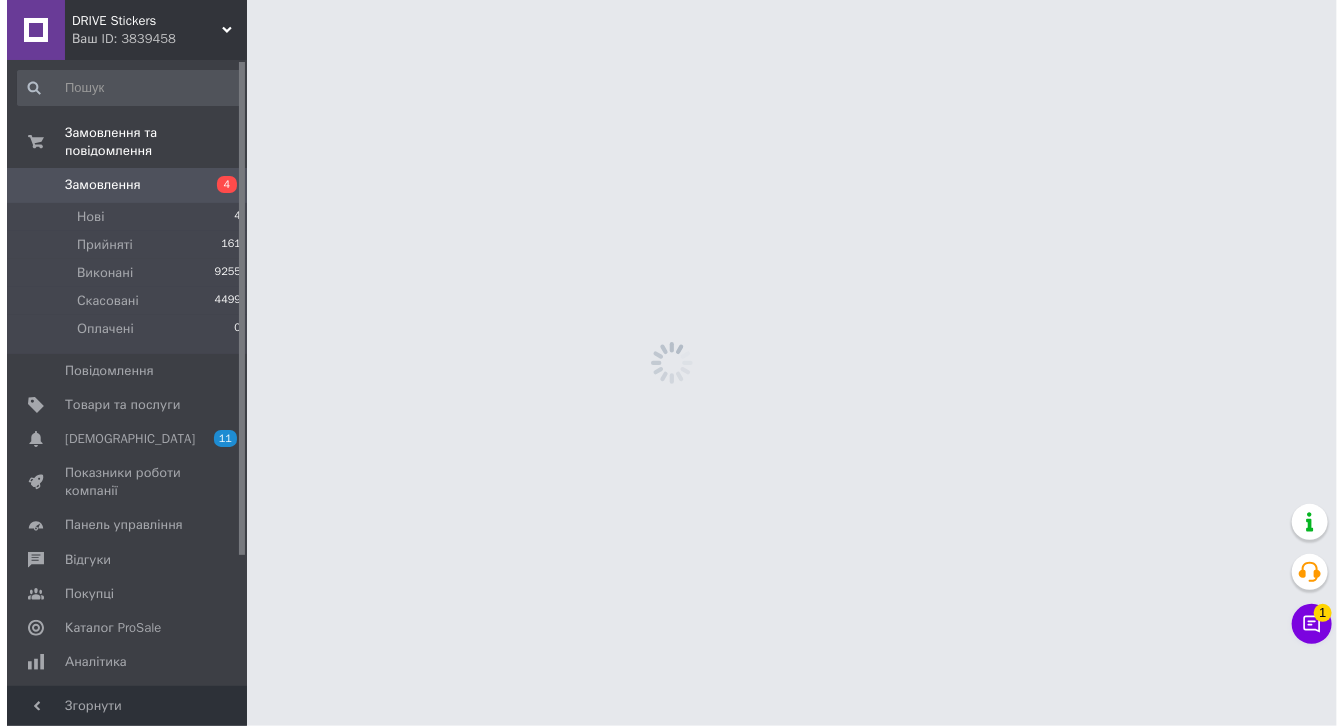scroll, scrollTop: 0, scrollLeft: 0, axis: both 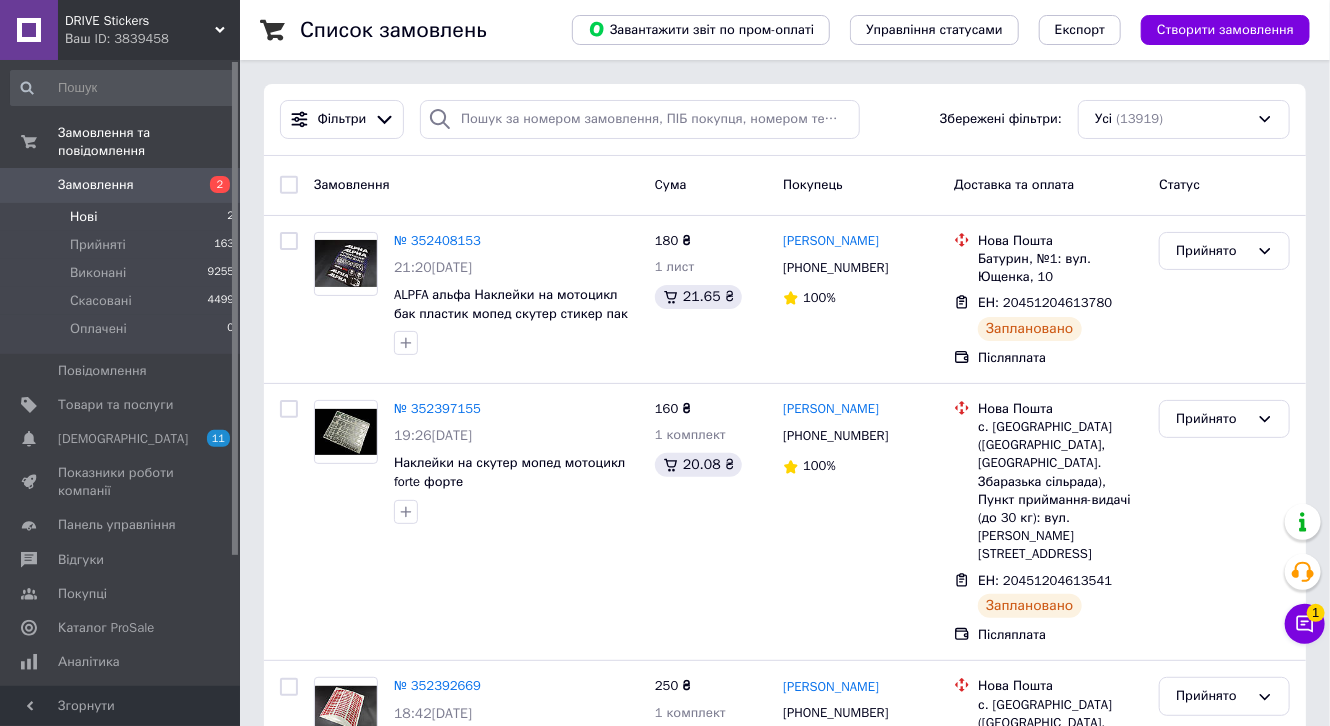 click on "Нові 2" at bounding box center [123, 217] 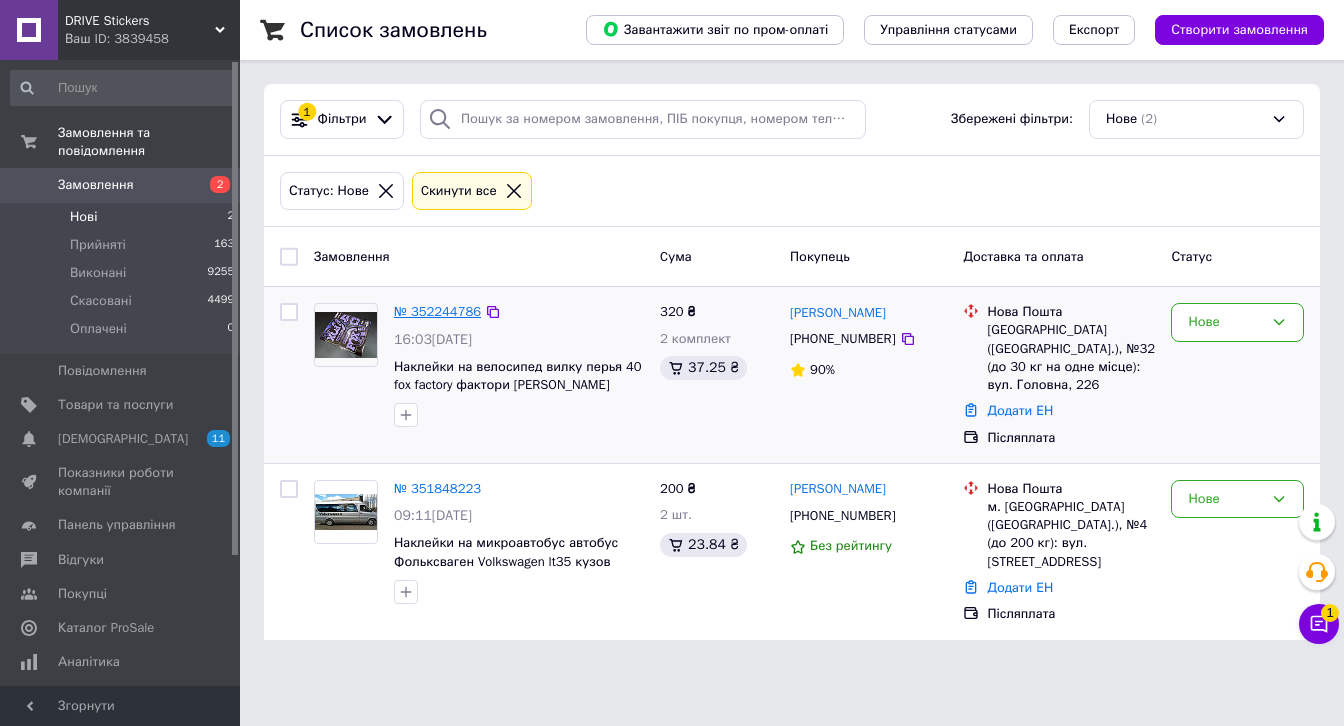 click on "№ 352244786" at bounding box center (437, 311) 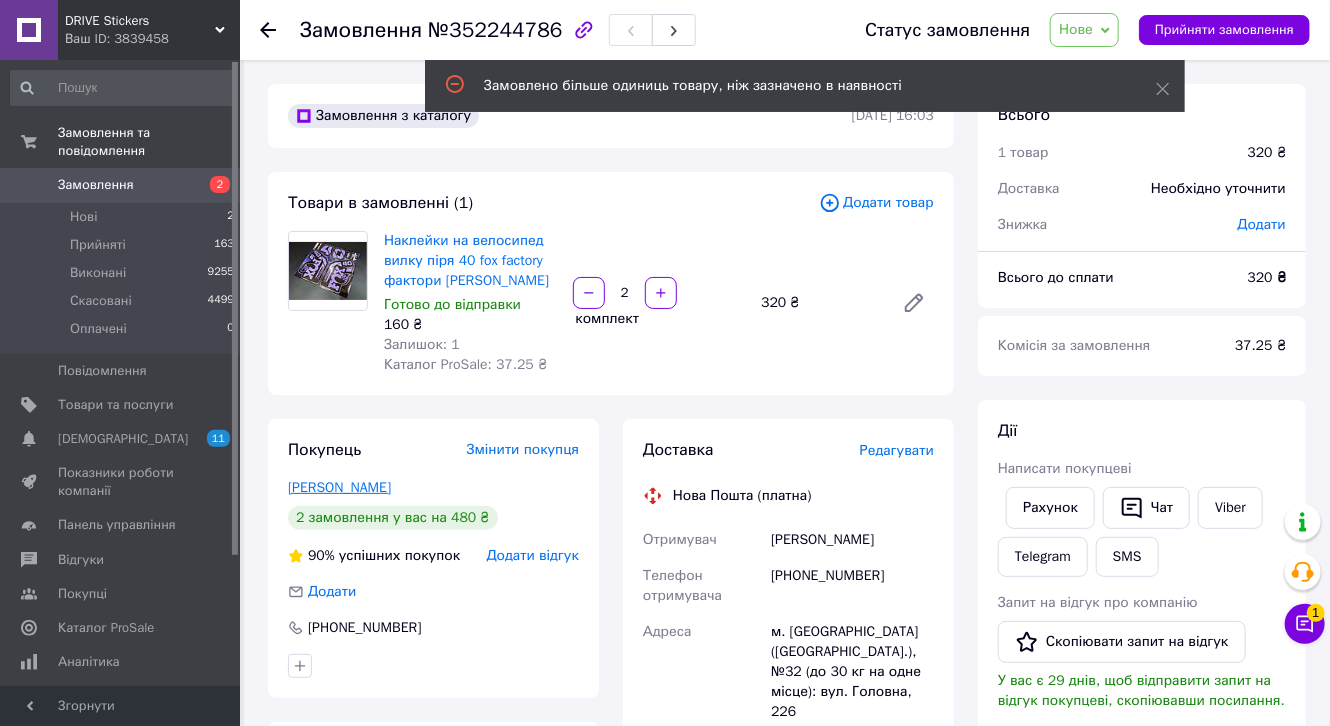 click on "Бучковський Ярослав" at bounding box center (339, 487) 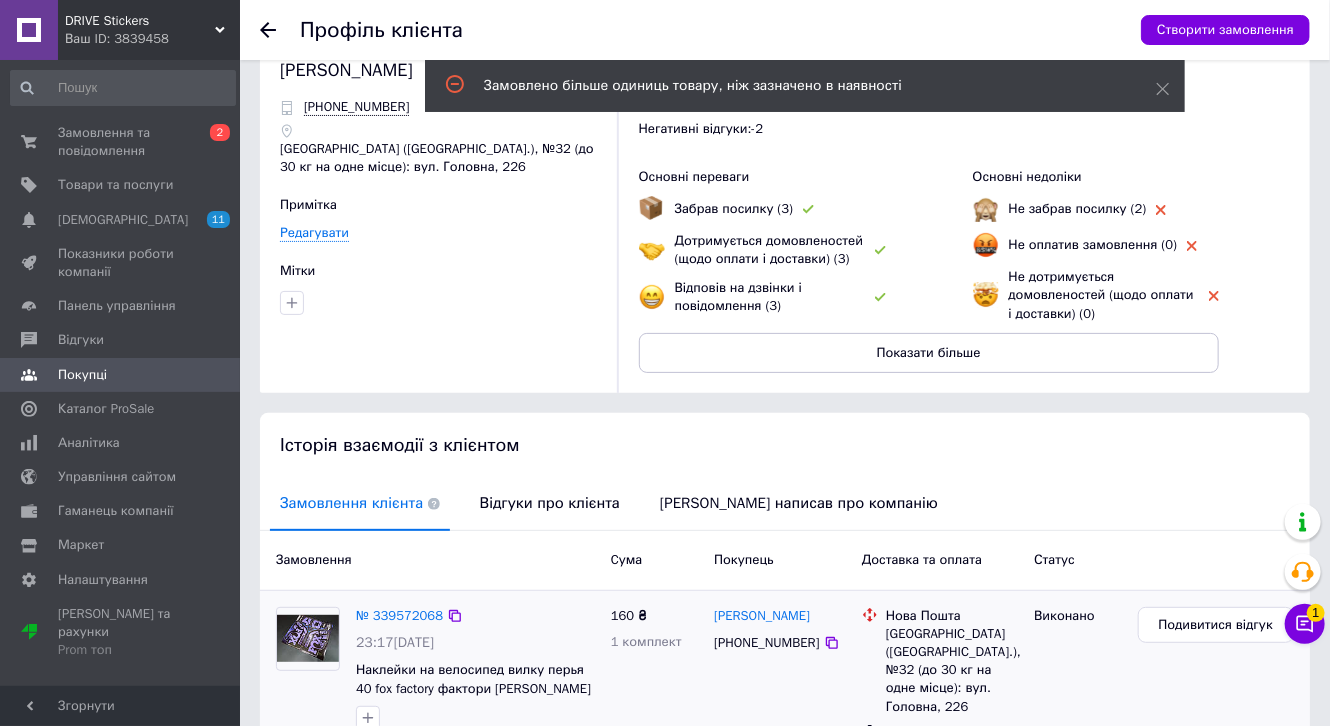 scroll, scrollTop: 320, scrollLeft: 0, axis: vertical 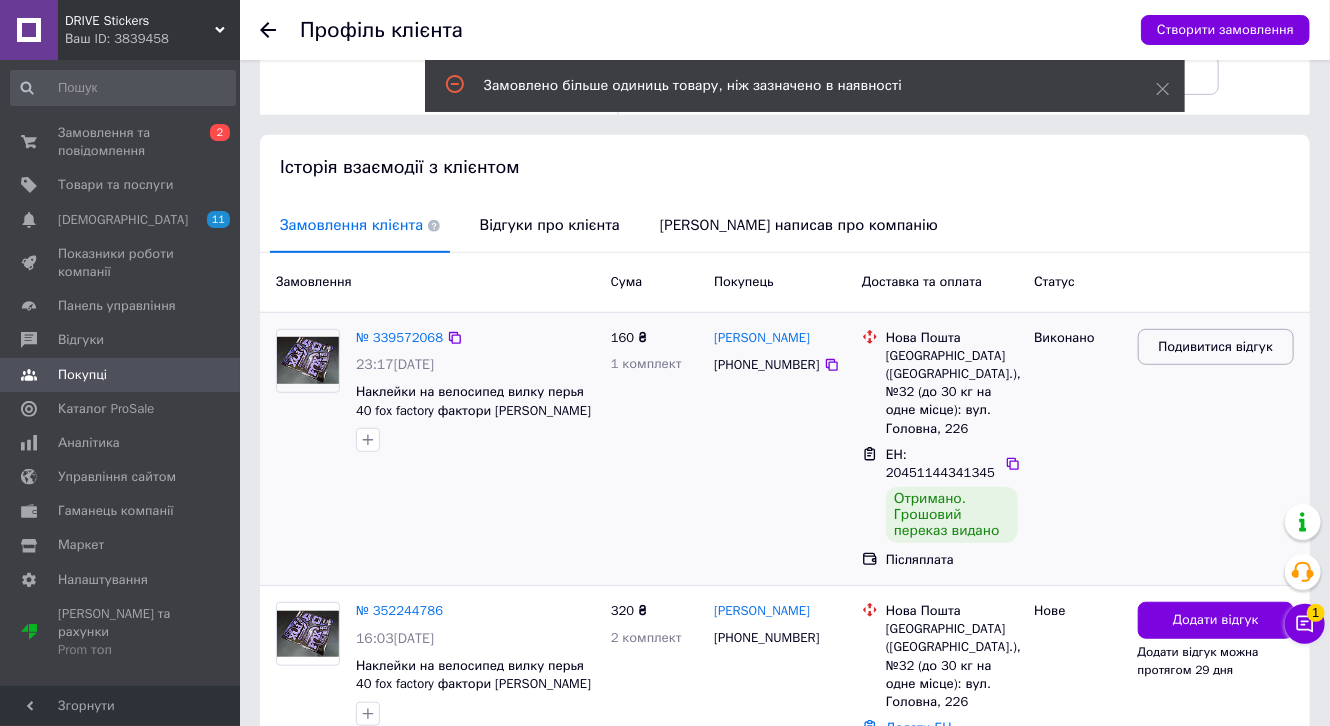 click on "Подивитися відгук" at bounding box center [1216, 347] 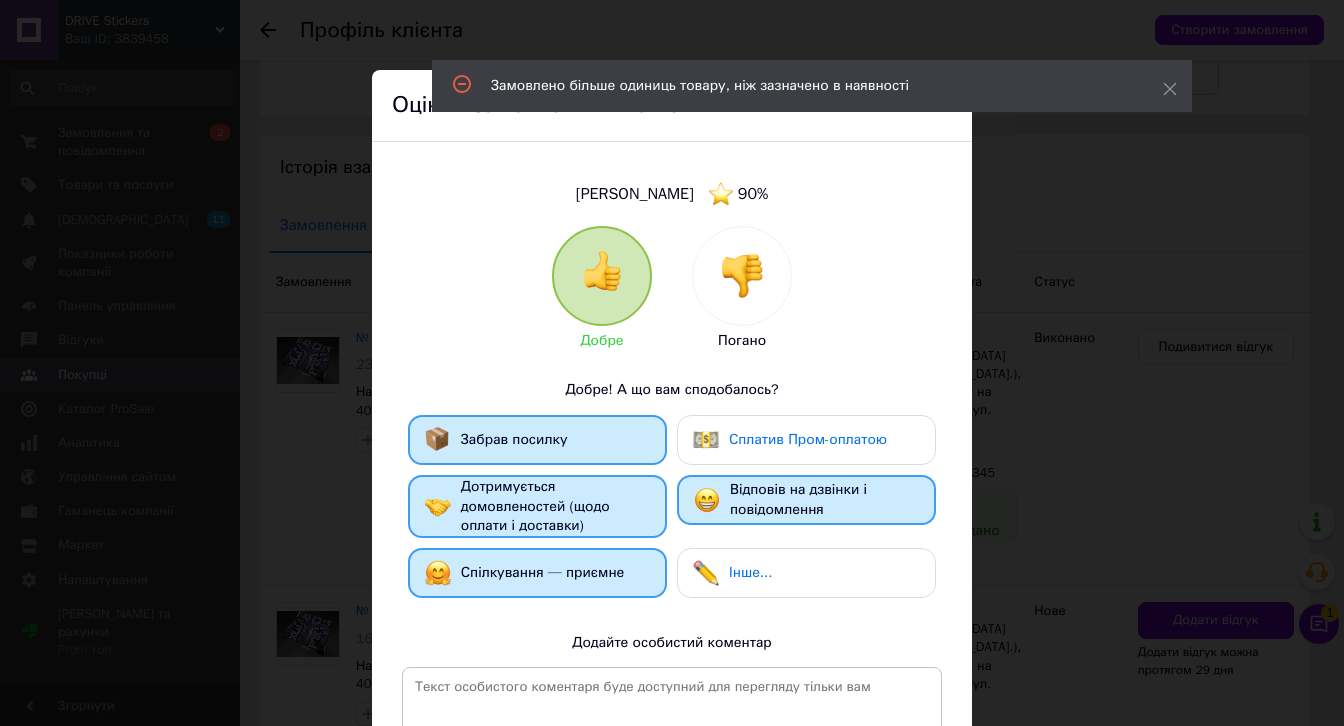 drag, startPoint x: 1157, startPoint y: 196, endPoint x: 1146, endPoint y: 198, distance: 11.18034 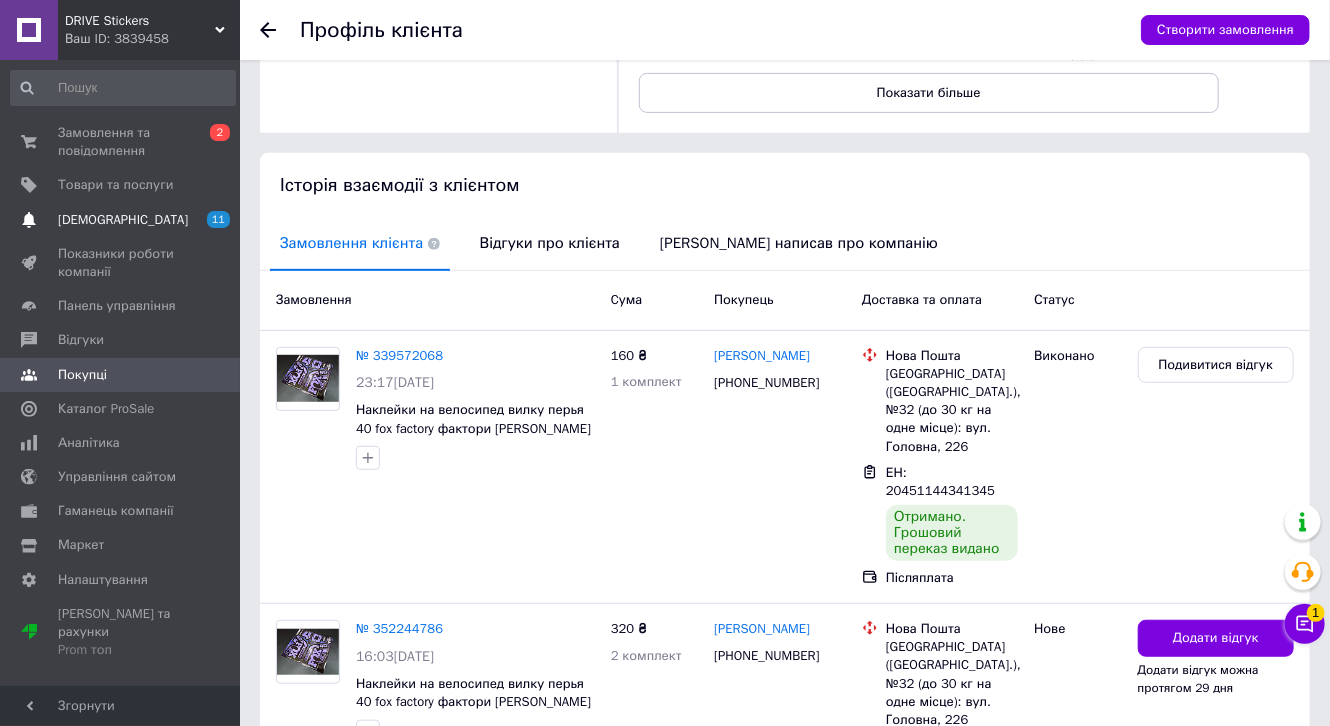 scroll, scrollTop: 293, scrollLeft: 0, axis: vertical 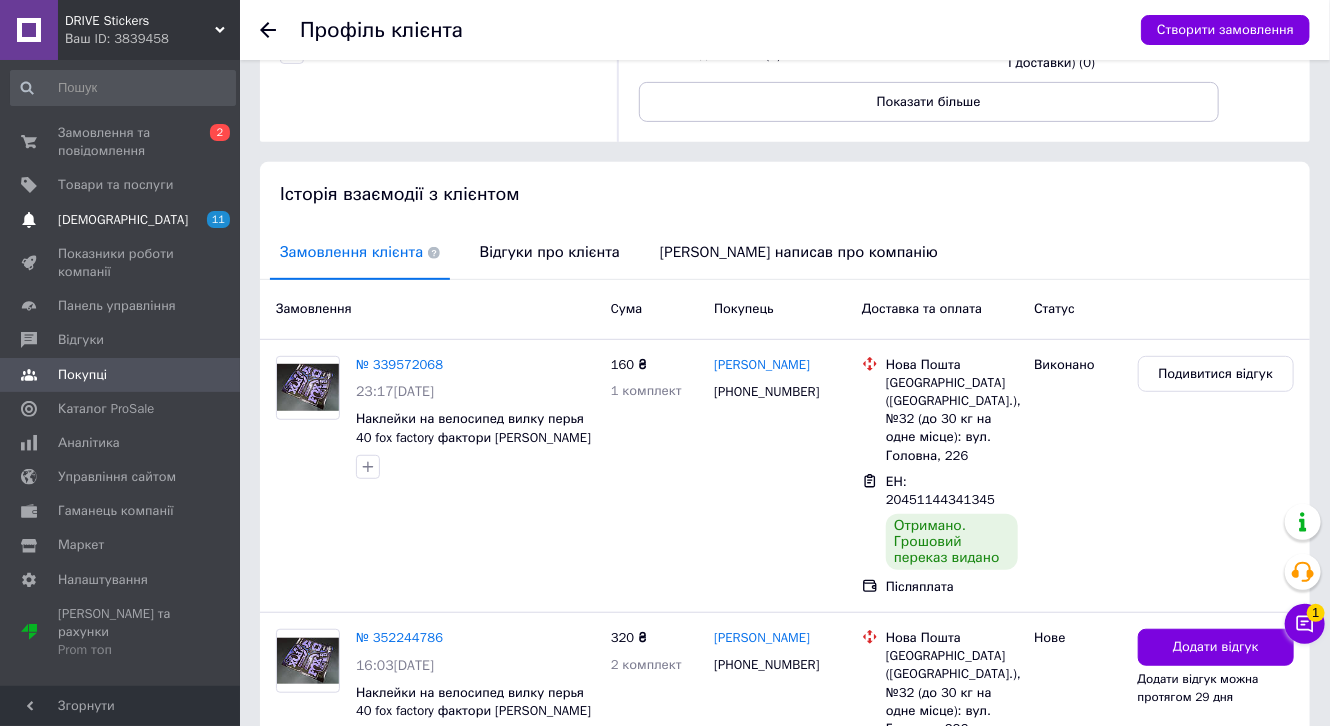 click on "[DEMOGRAPHIC_DATA]" at bounding box center [121, 220] 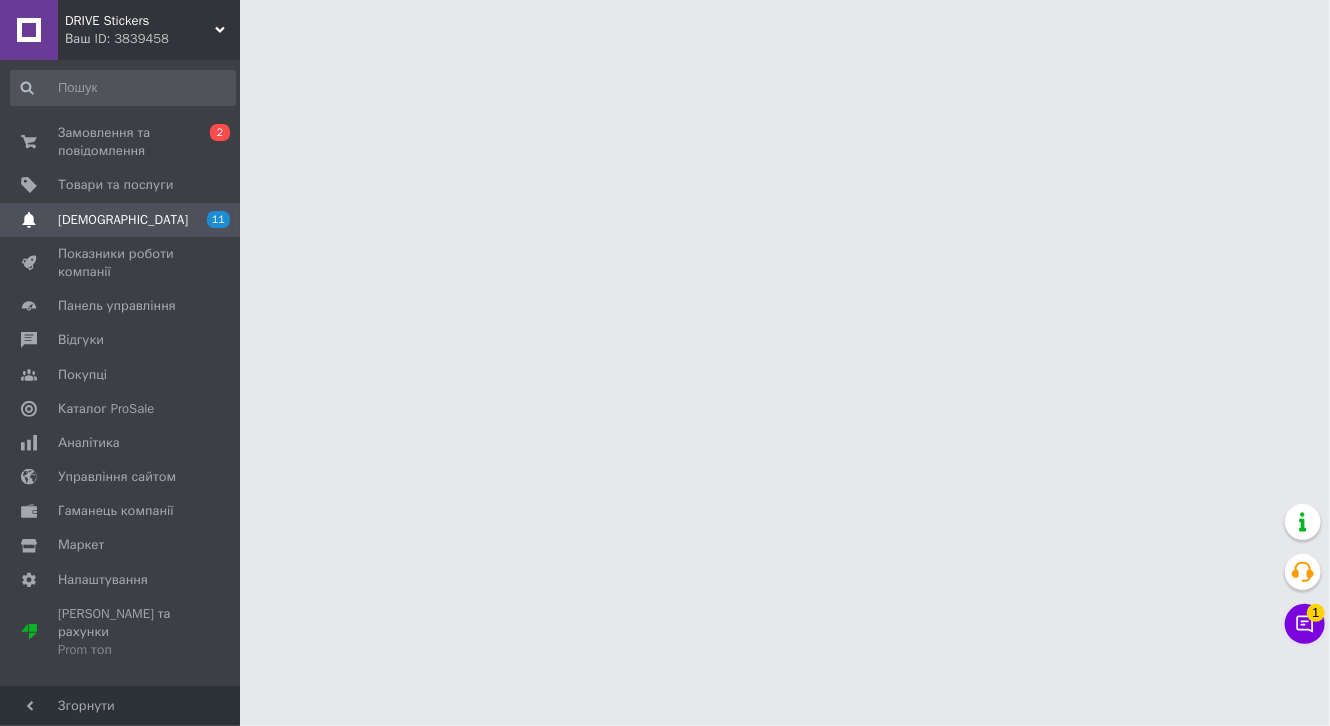 scroll, scrollTop: 0, scrollLeft: 0, axis: both 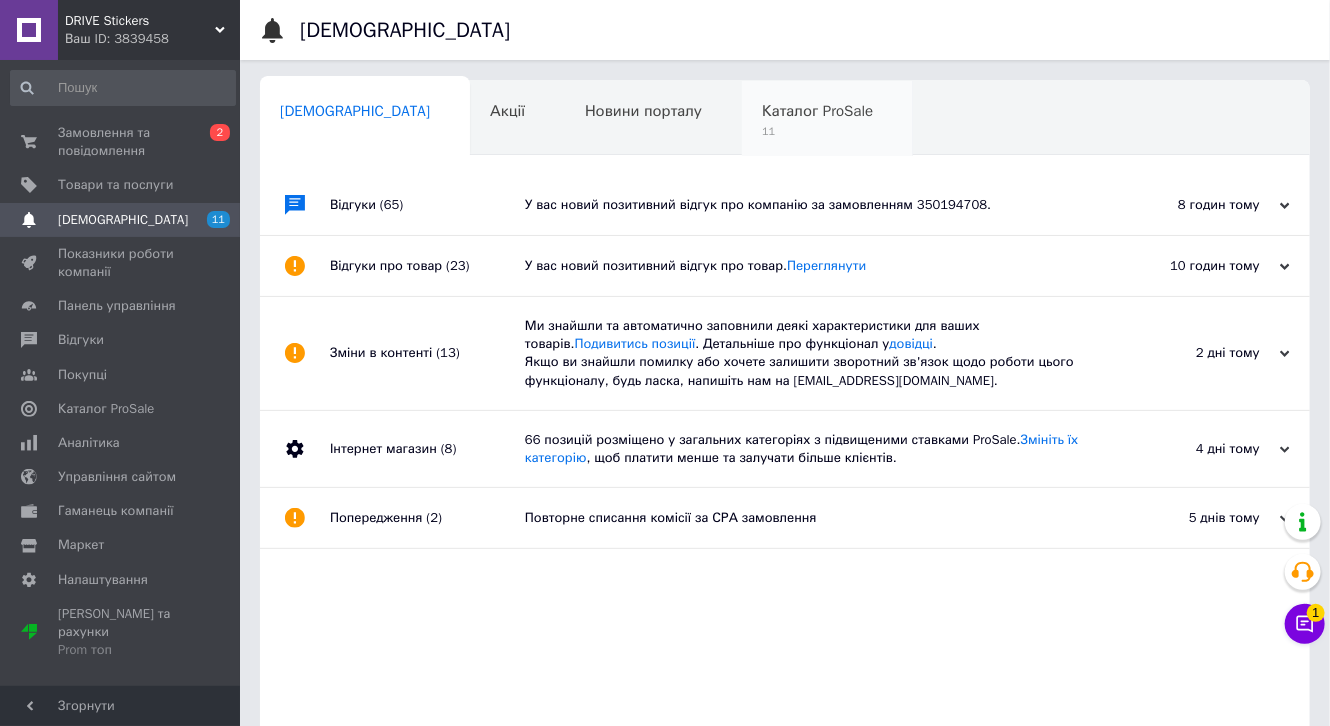 click on "11" at bounding box center (817, 131) 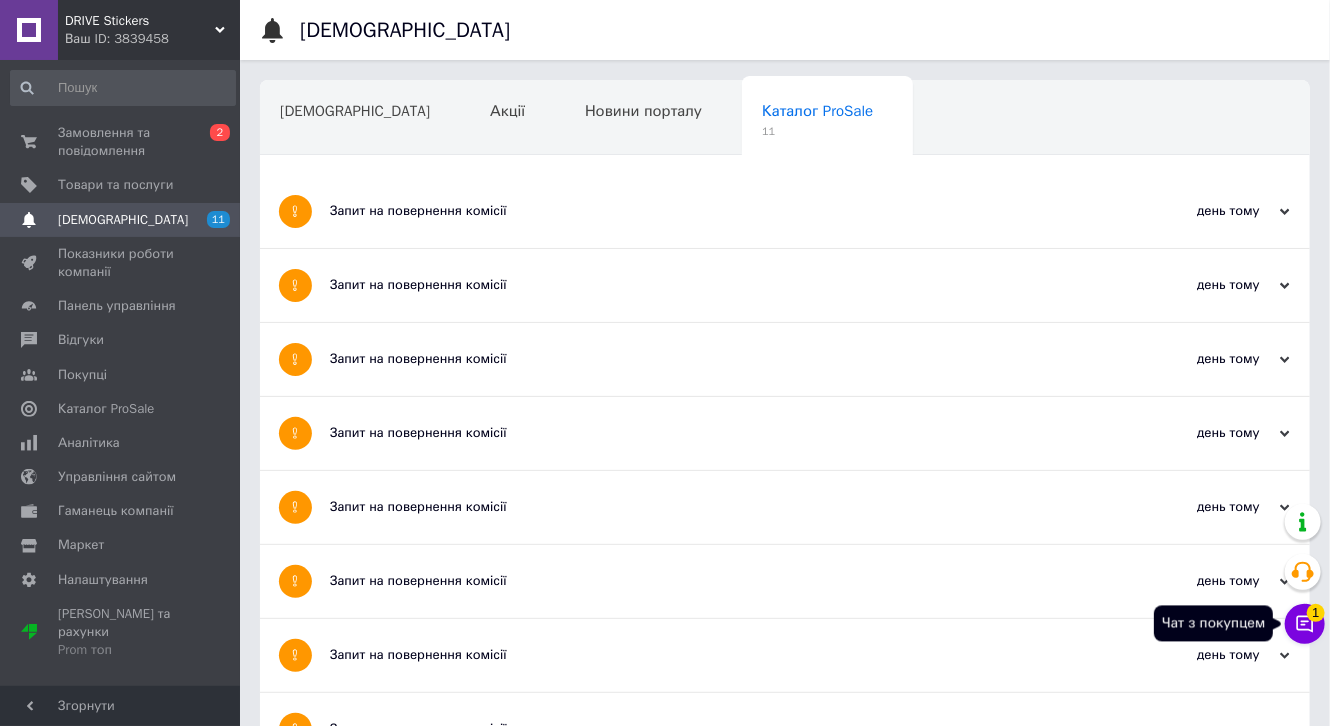 click 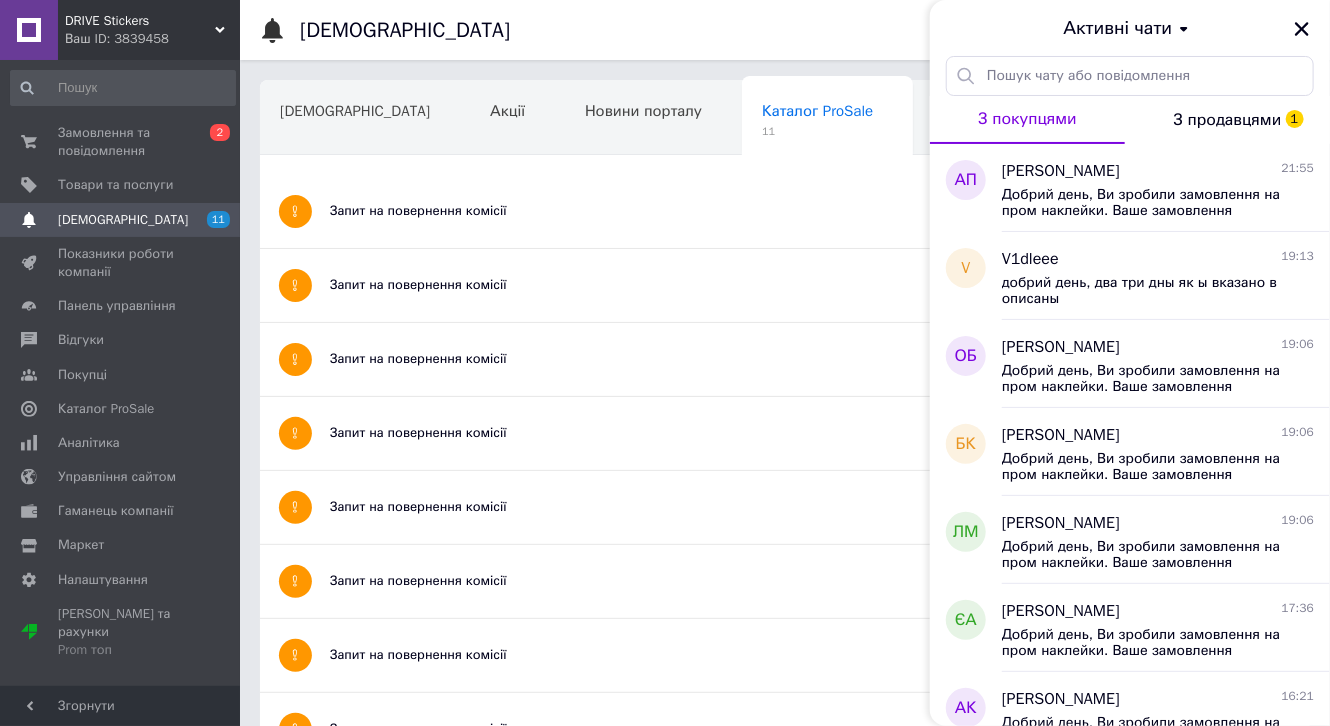 click on "З продавцями 1" at bounding box center [1228, 120] 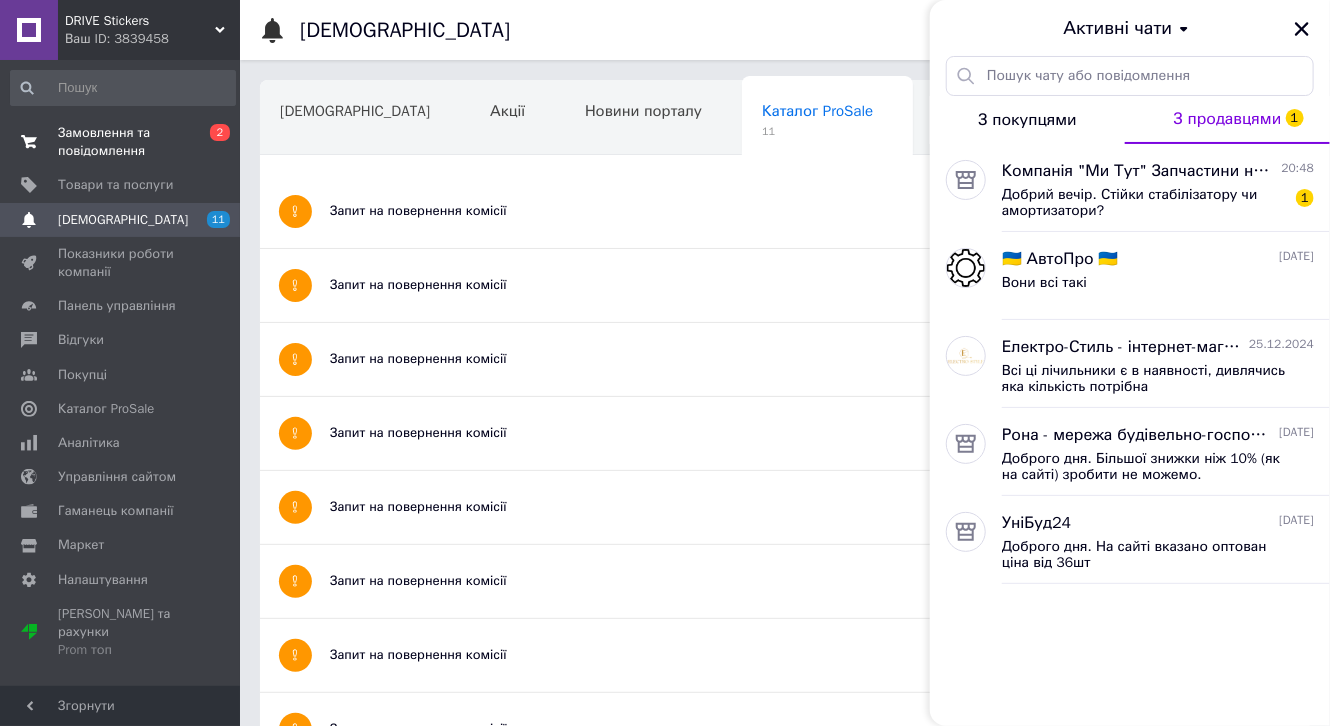 click on "Замовлення та повідомлення" at bounding box center [121, 142] 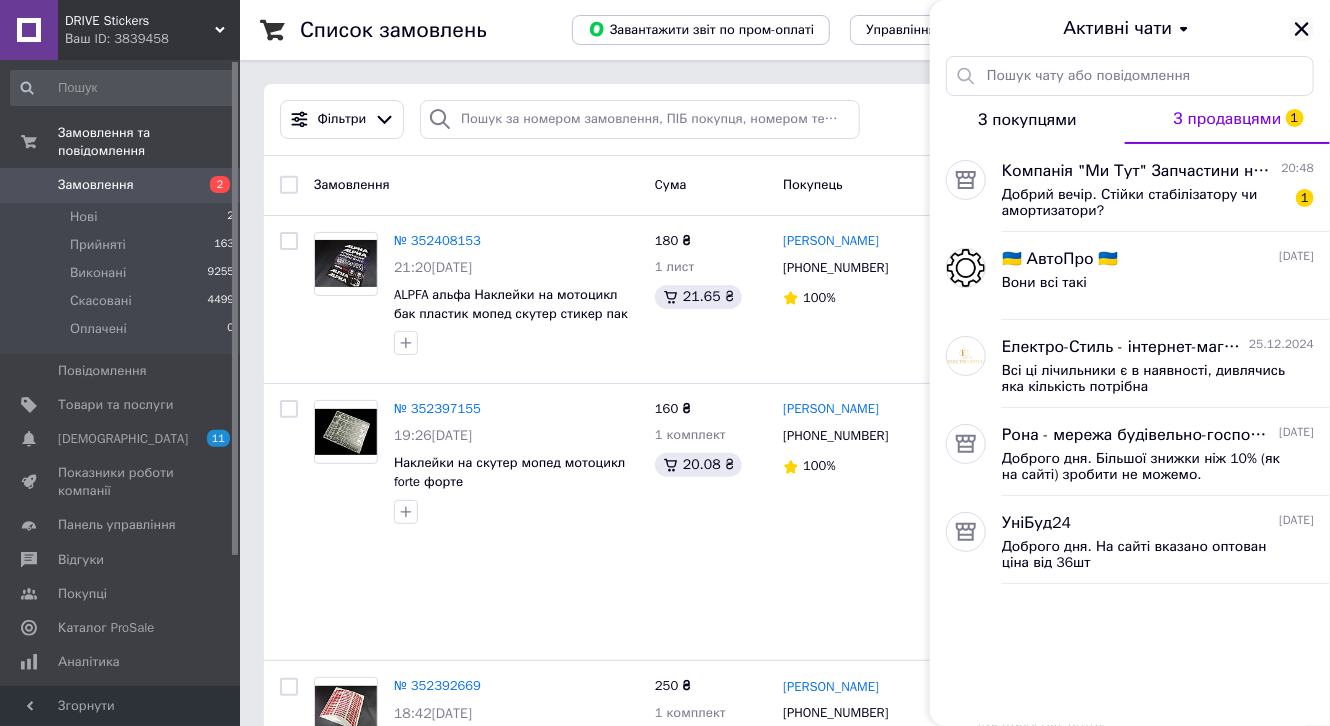 click 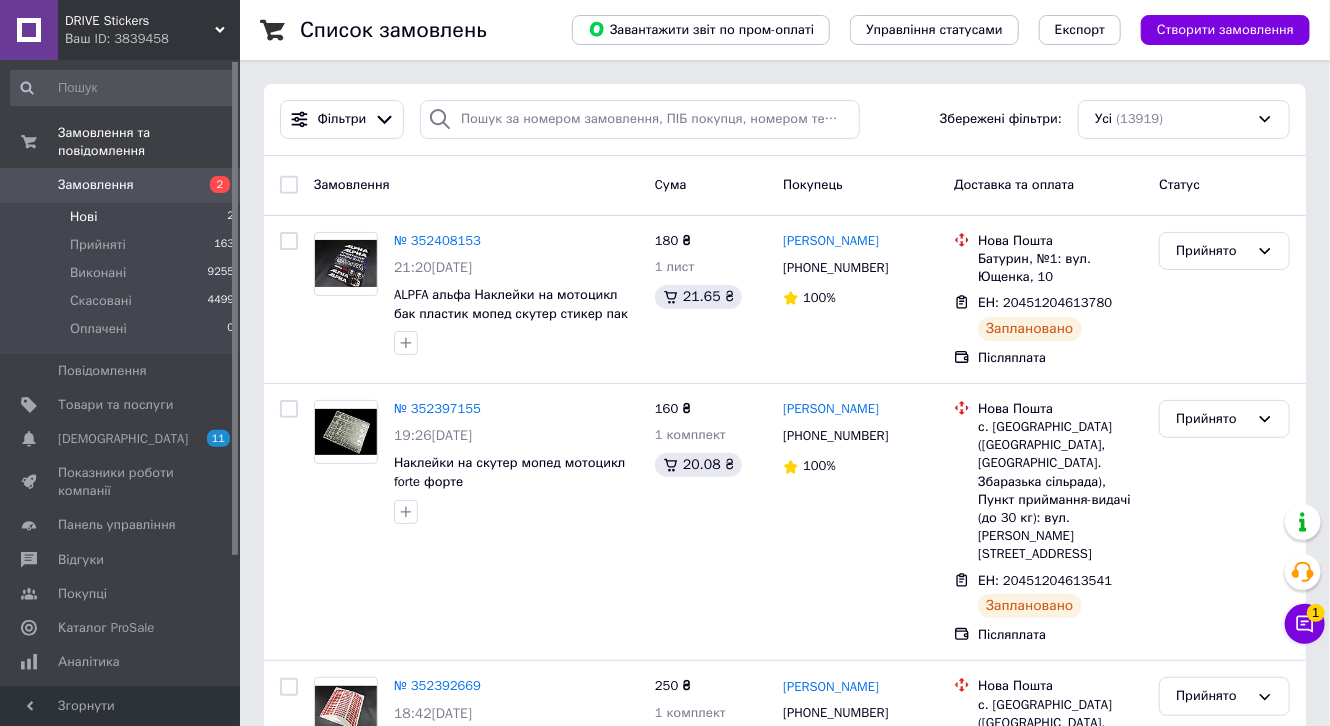 click on "Нові 2" at bounding box center [123, 217] 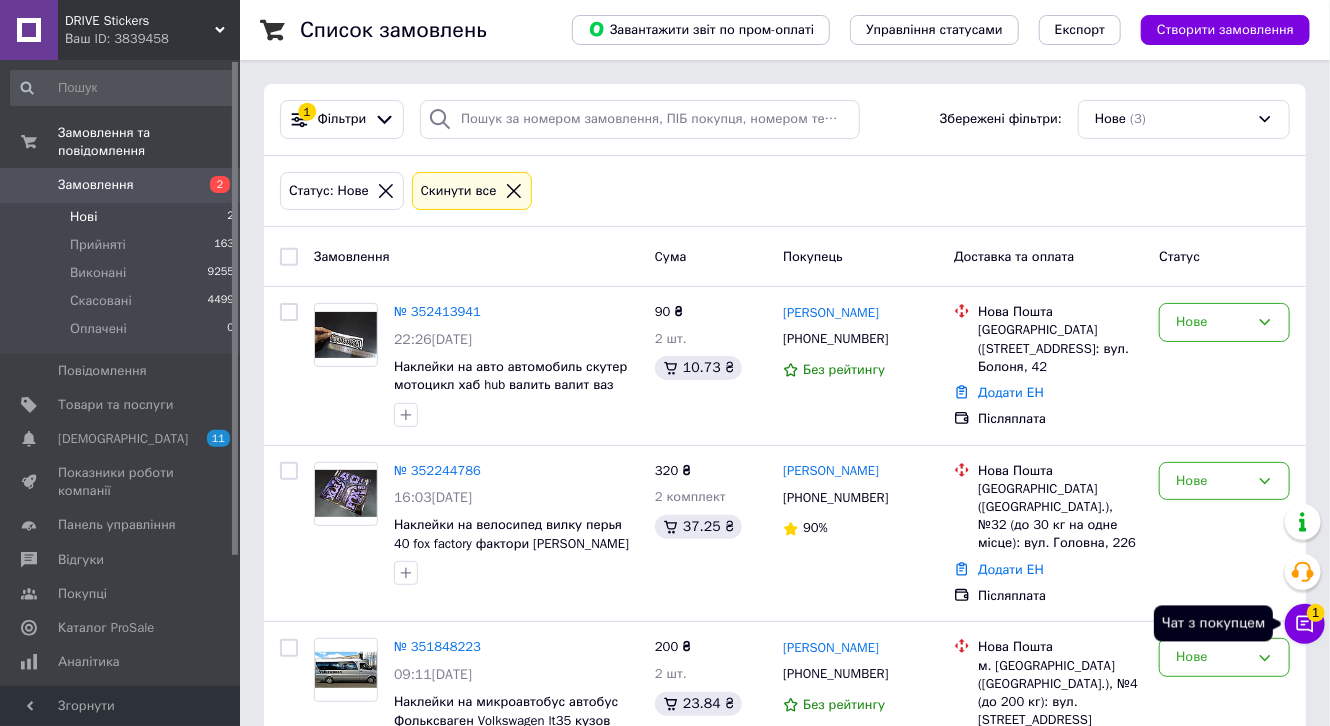 click 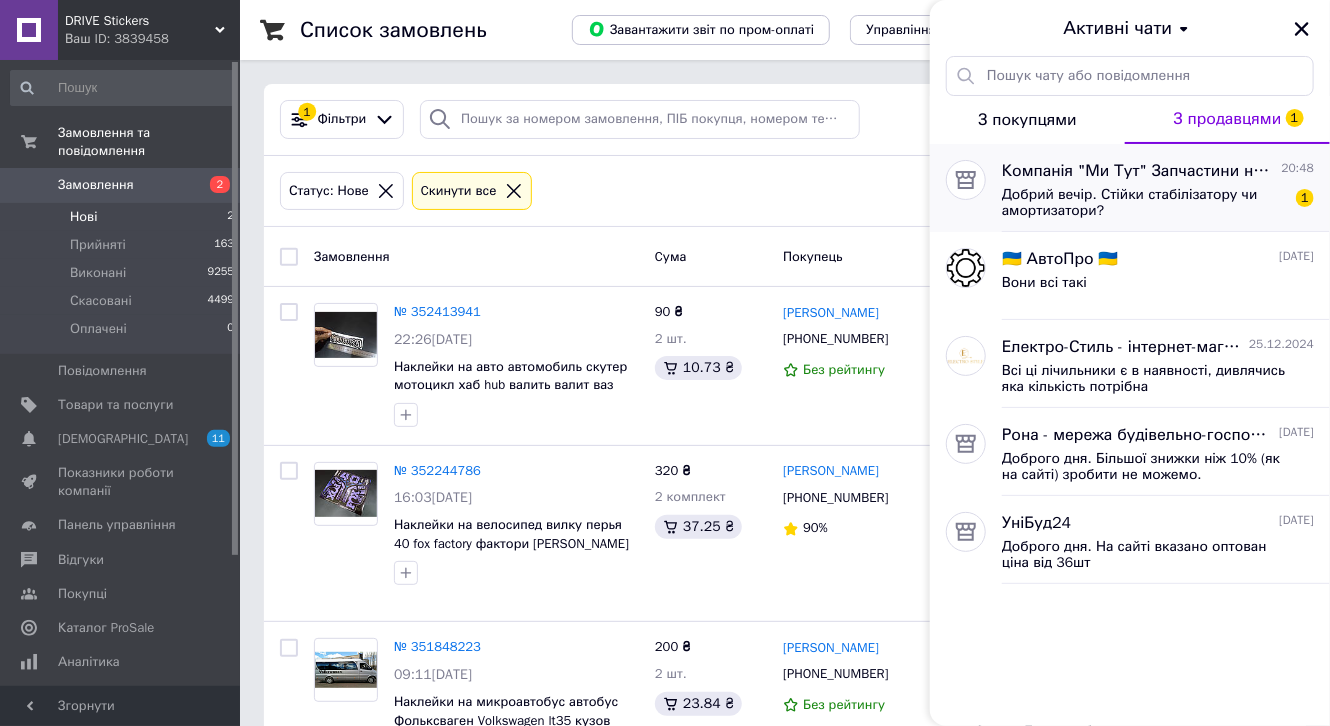 click on "Добрий вечір. Стійки стабілізатору чи амортизатори?" at bounding box center (1144, 203) 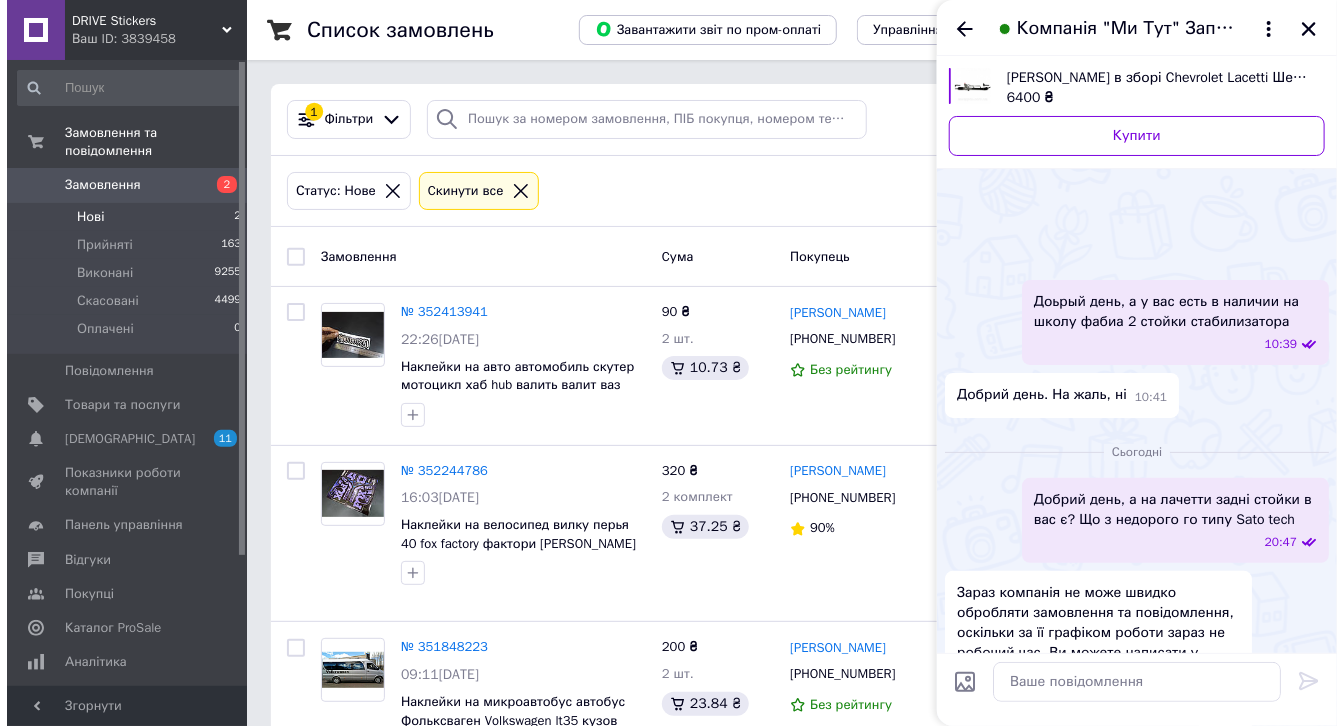 scroll, scrollTop: 221, scrollLeft: 0, axis: vertical 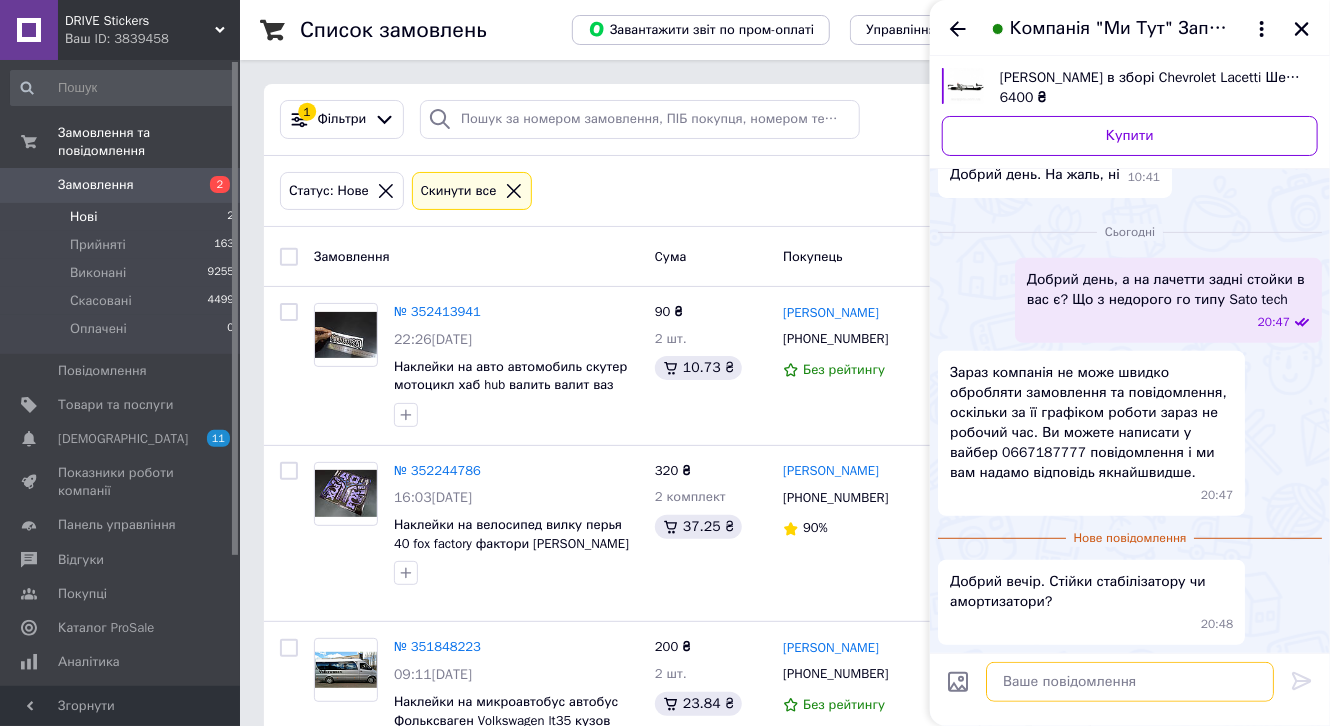 click at bounding box center [1130, 682] 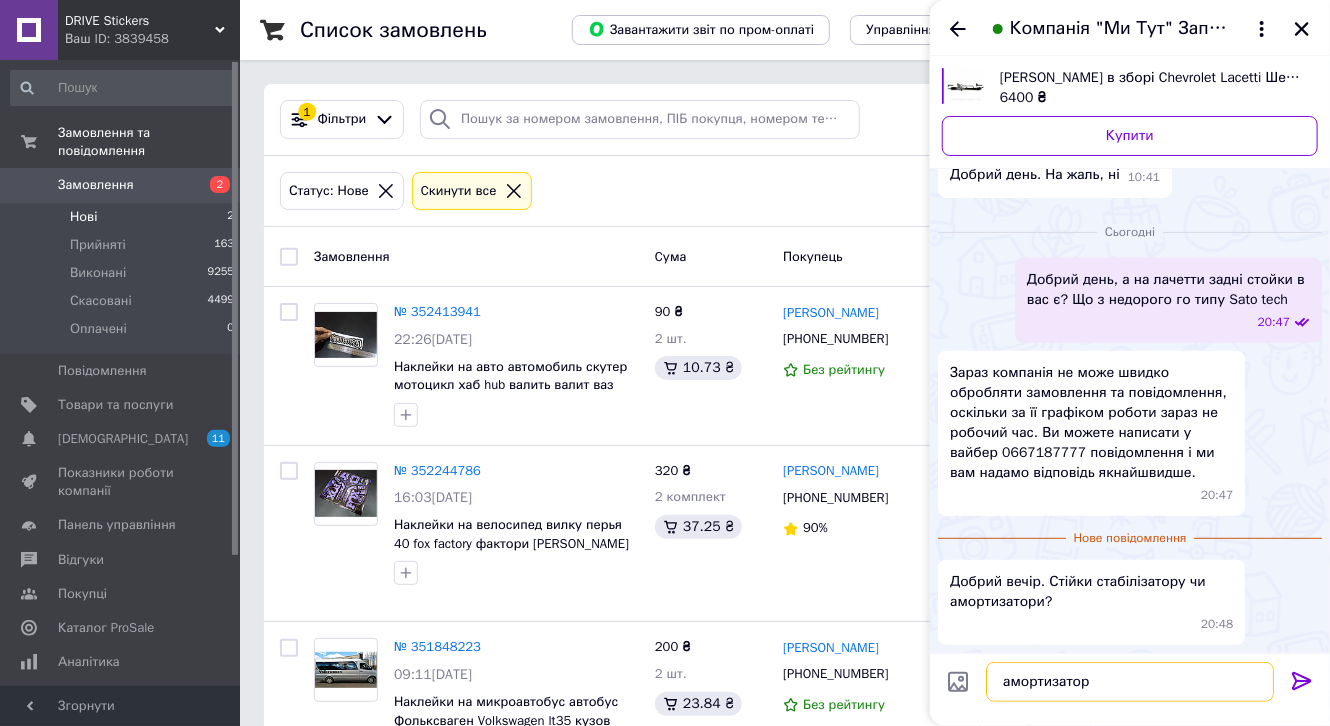 type on "амортизатори" 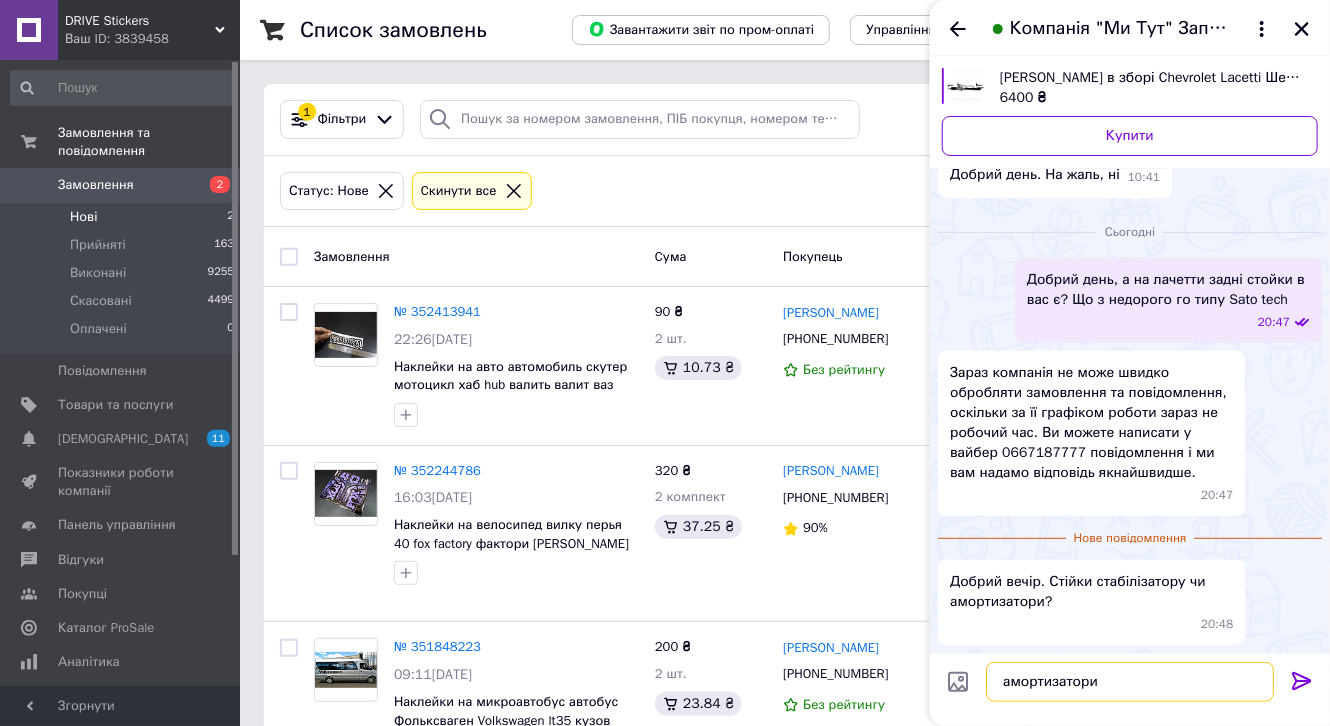 type 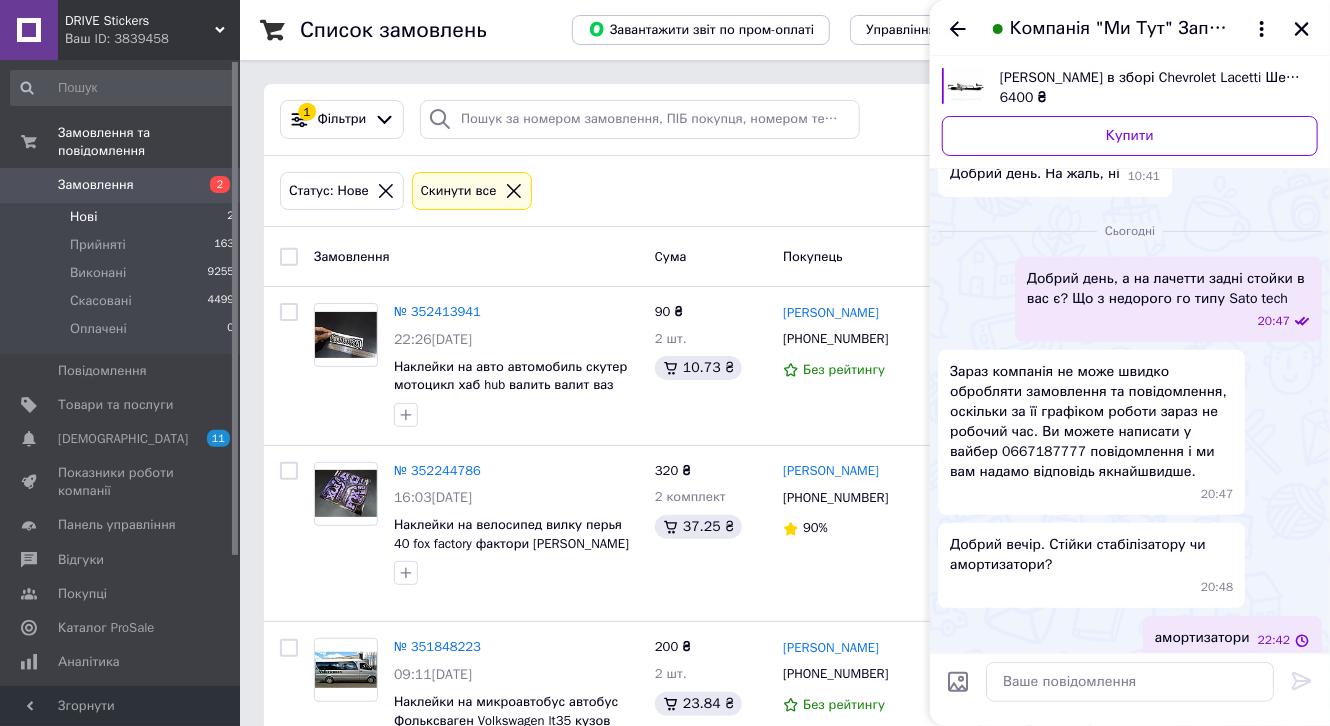 click 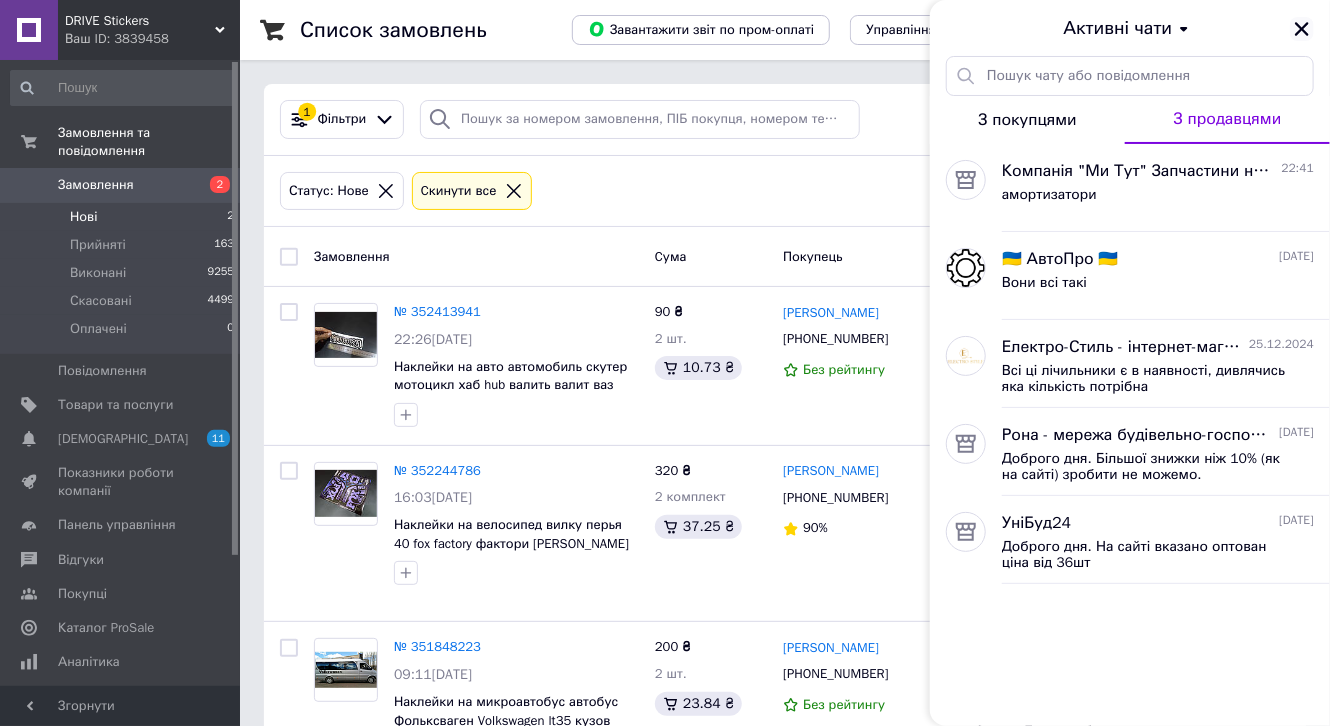 drag, startPoint x: 1301, startPoint y: 24, endPoint x: 490, endPoint y: 288, distance: 852.88745 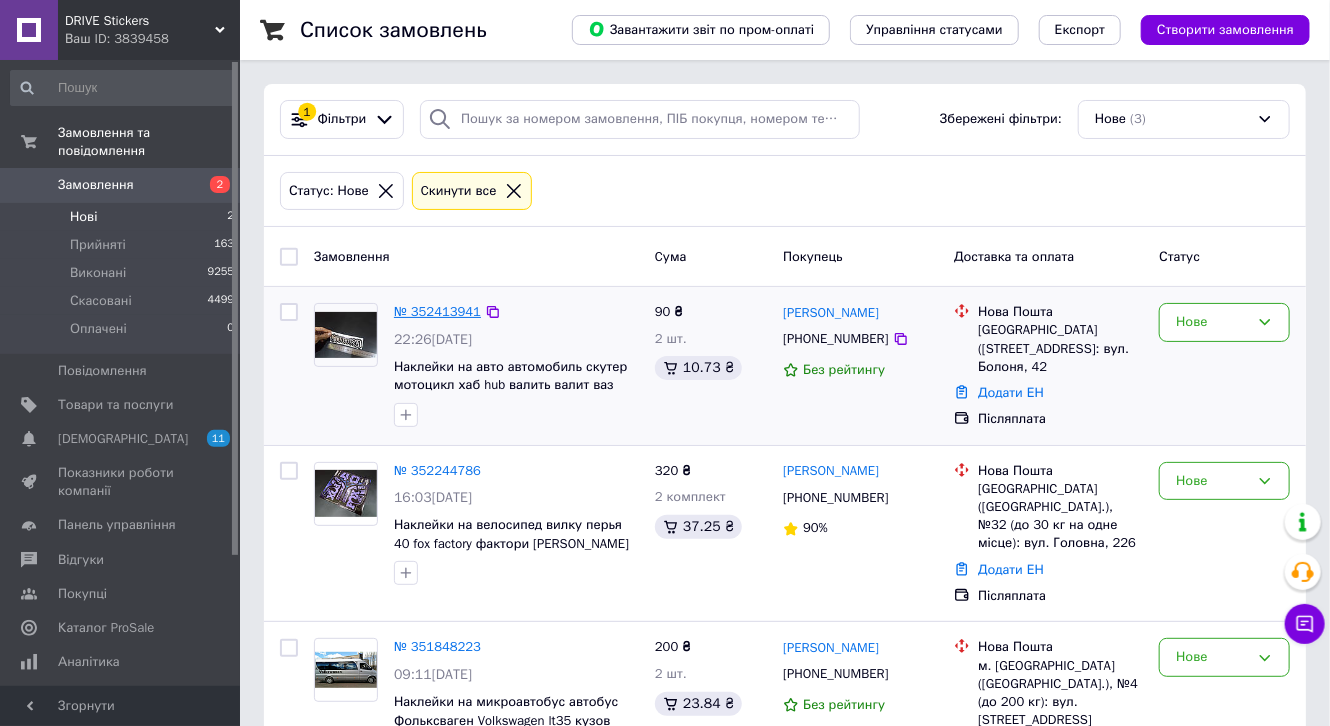 click on "№ 352413941" at bounding box center [437, 311] 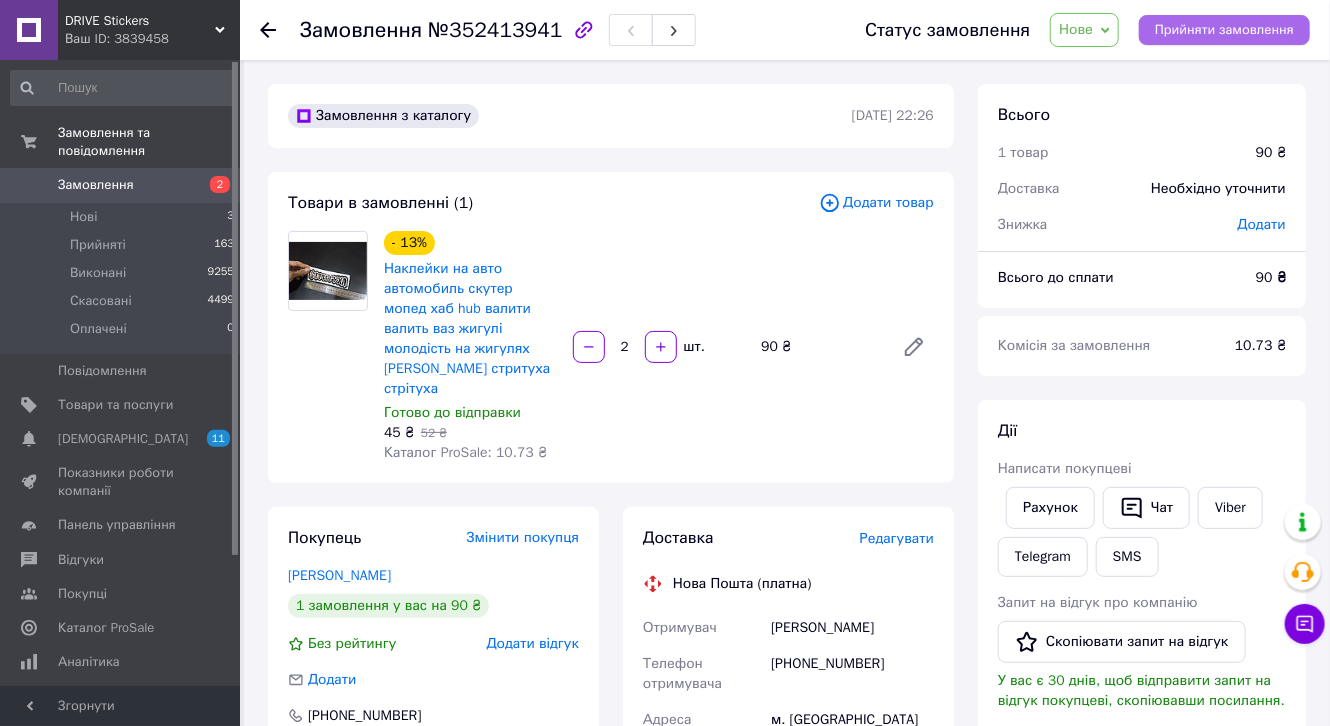 click on "Прийняти замовлення" at bounding box center (1224, 30) 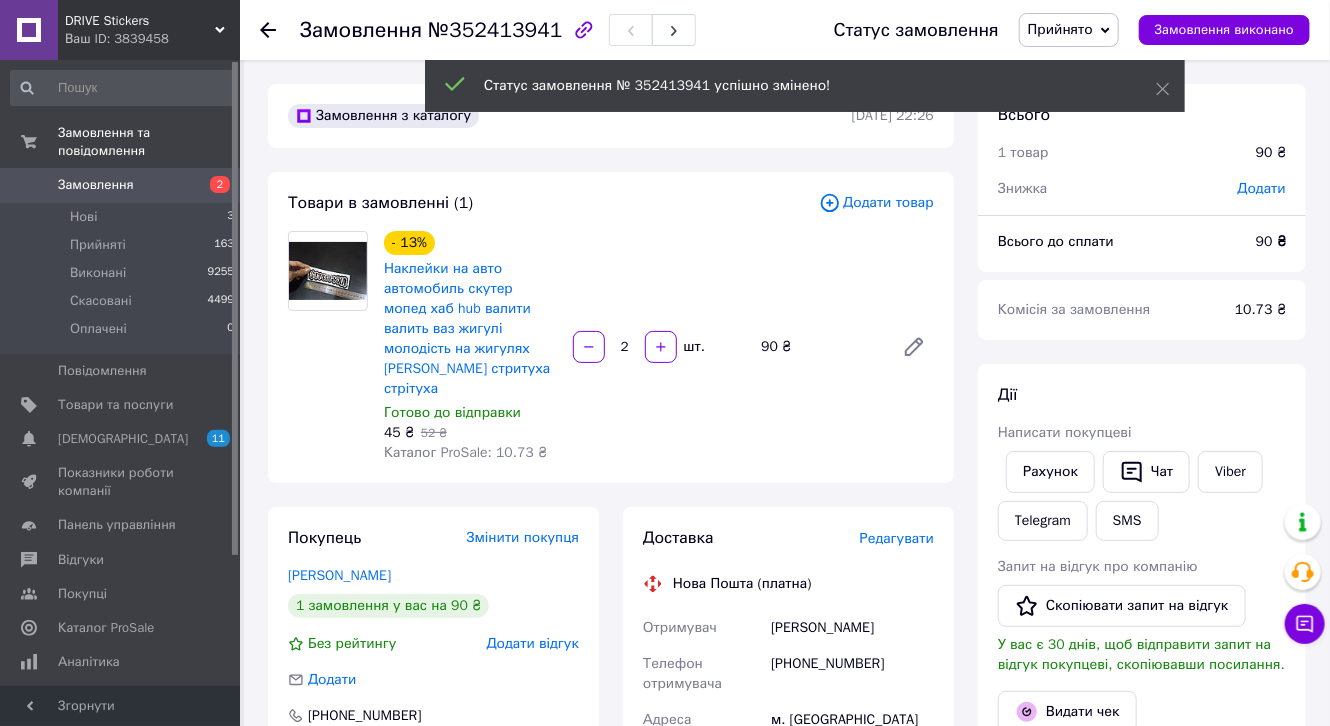 click on "Редагувати" at bounding box center (897, 538) 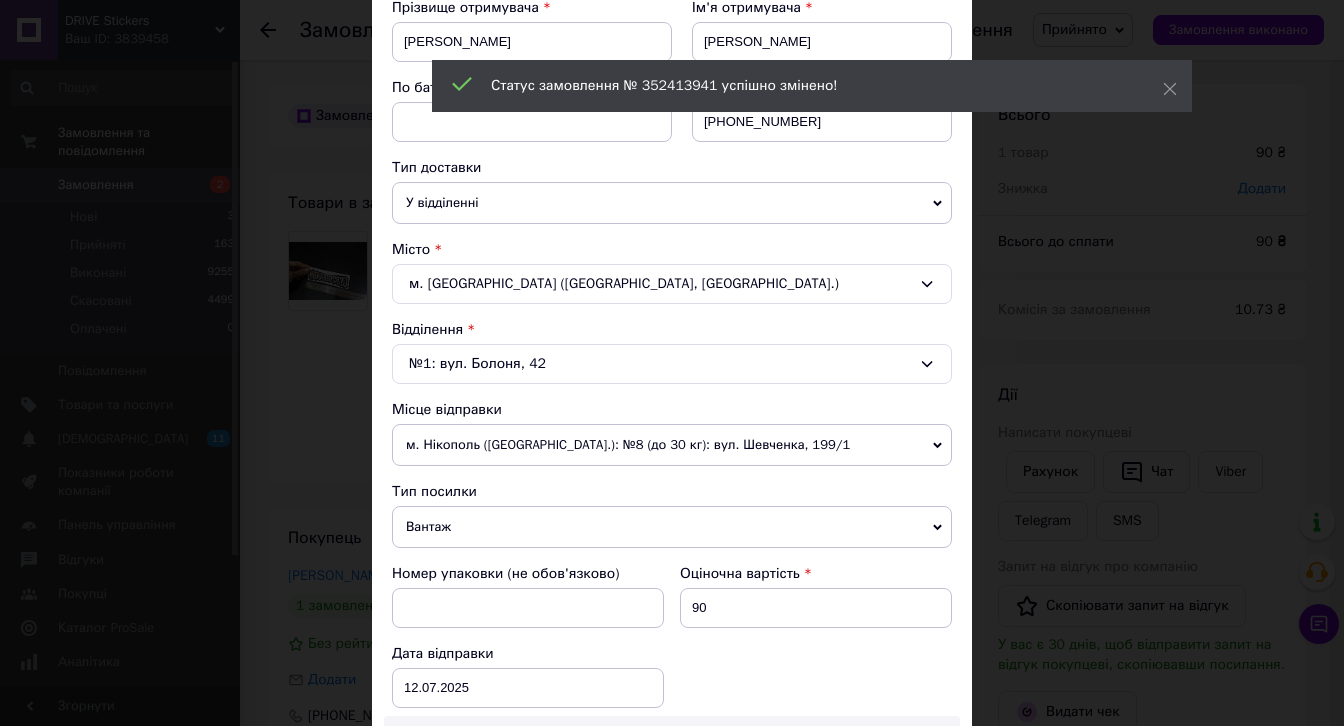scroll, scrollTop: 320, scrollLeft: 0, axis: vertical 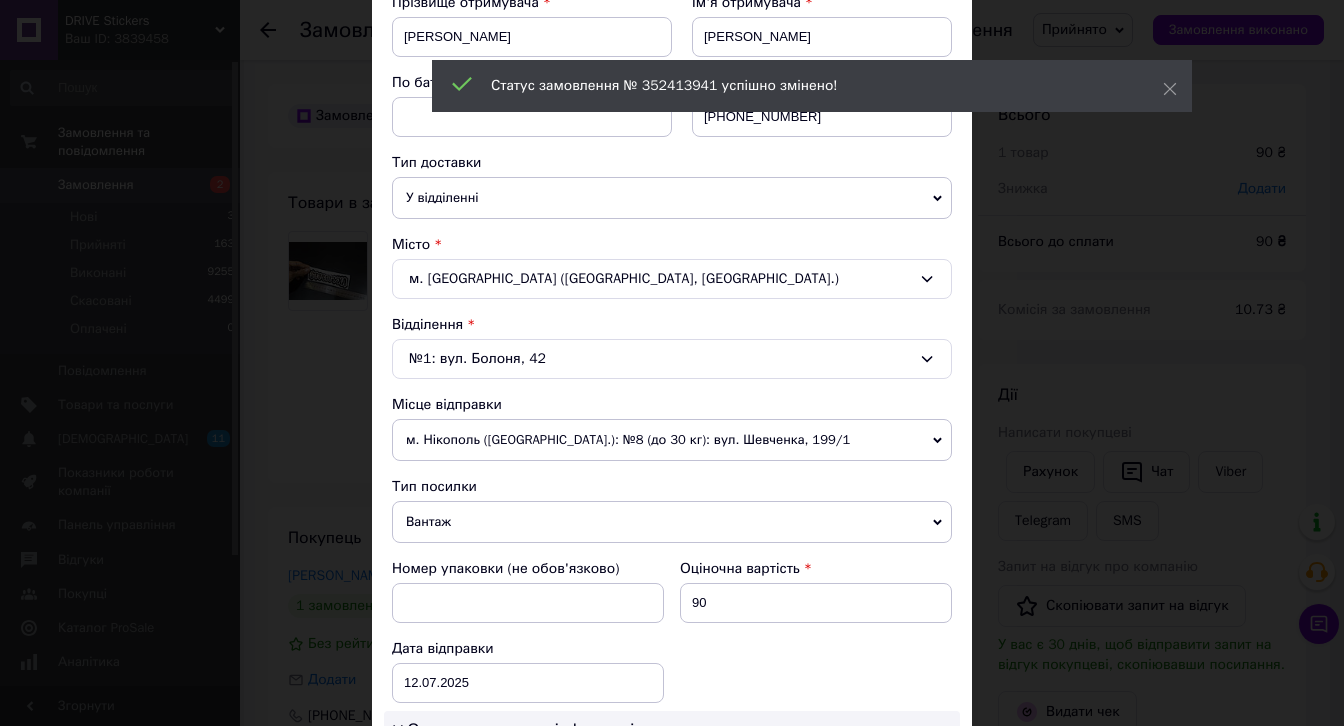 drag, startPoint x: 436, startPoint y: 523, endPoint x: 454, endPoint y: 547, distance: 30 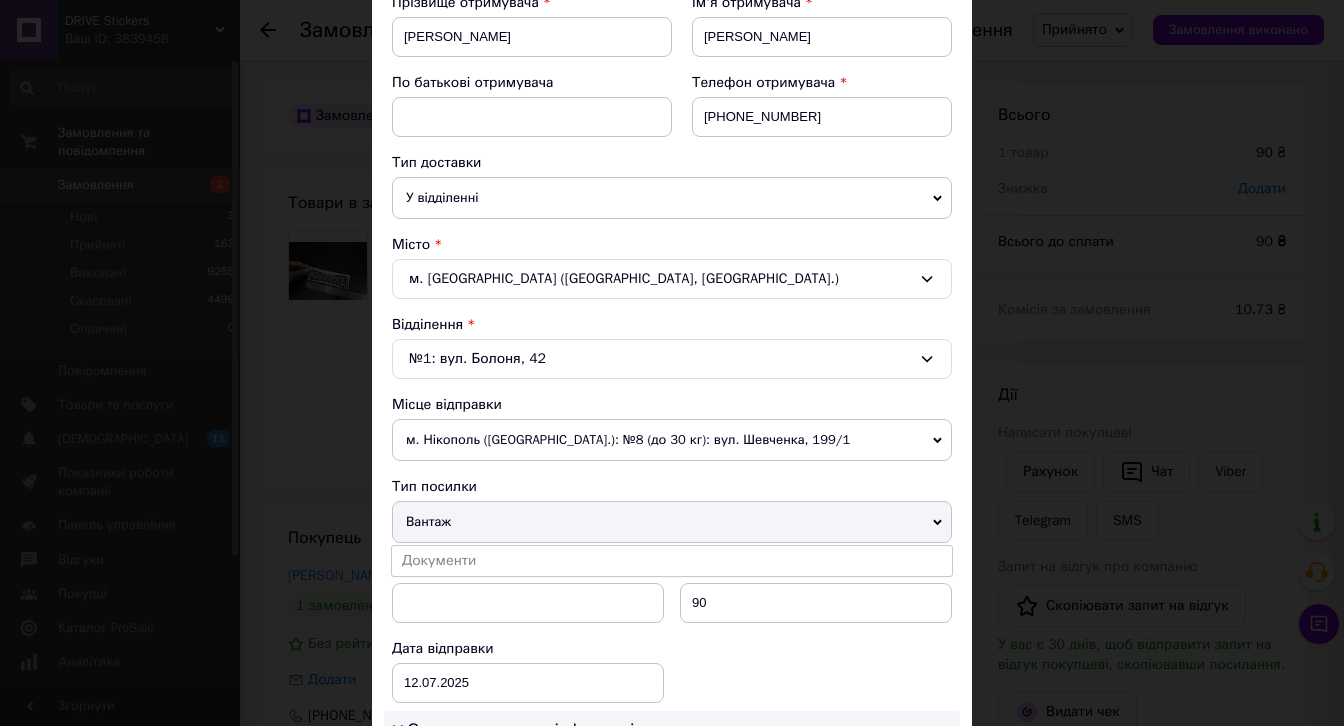 drag, startPoint x: 457, startPoint y: 555, endPoint x: 576, endPoint y: 524, distance: 122.97154 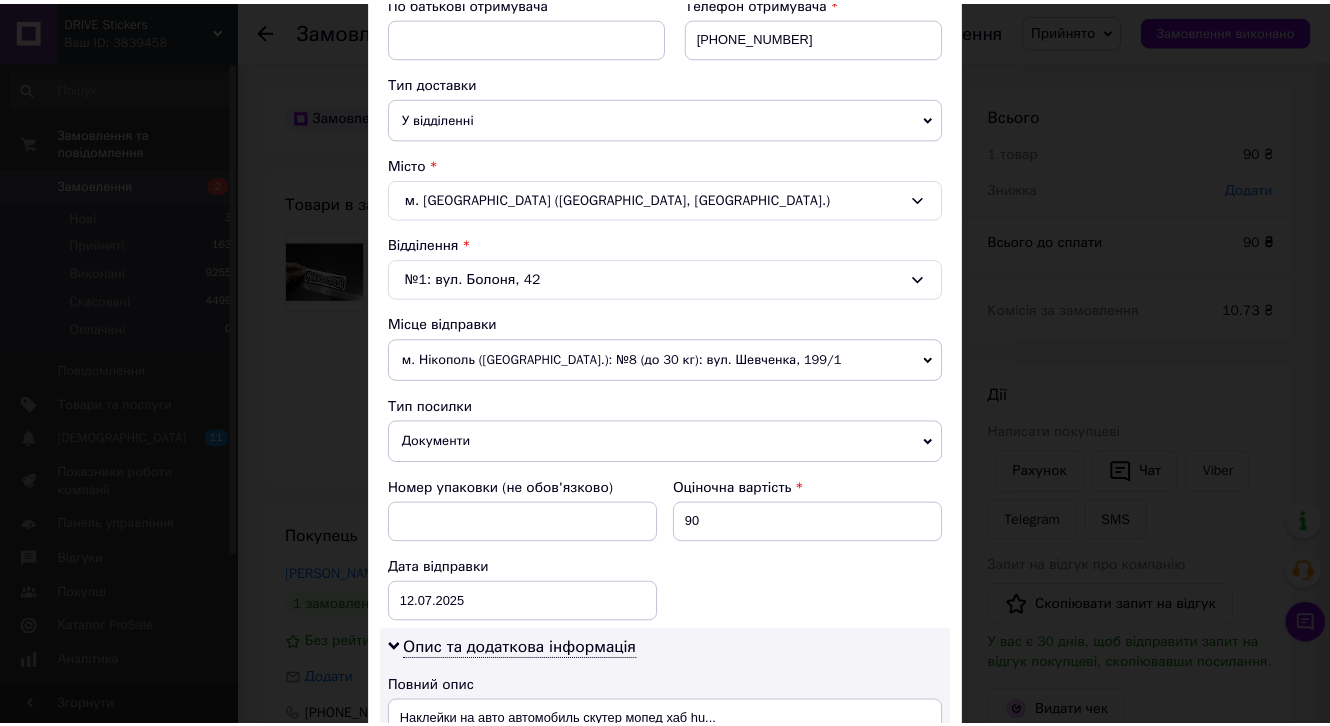scroll, scrollTop: 1037, scrollLeft: 0, axis: vertical 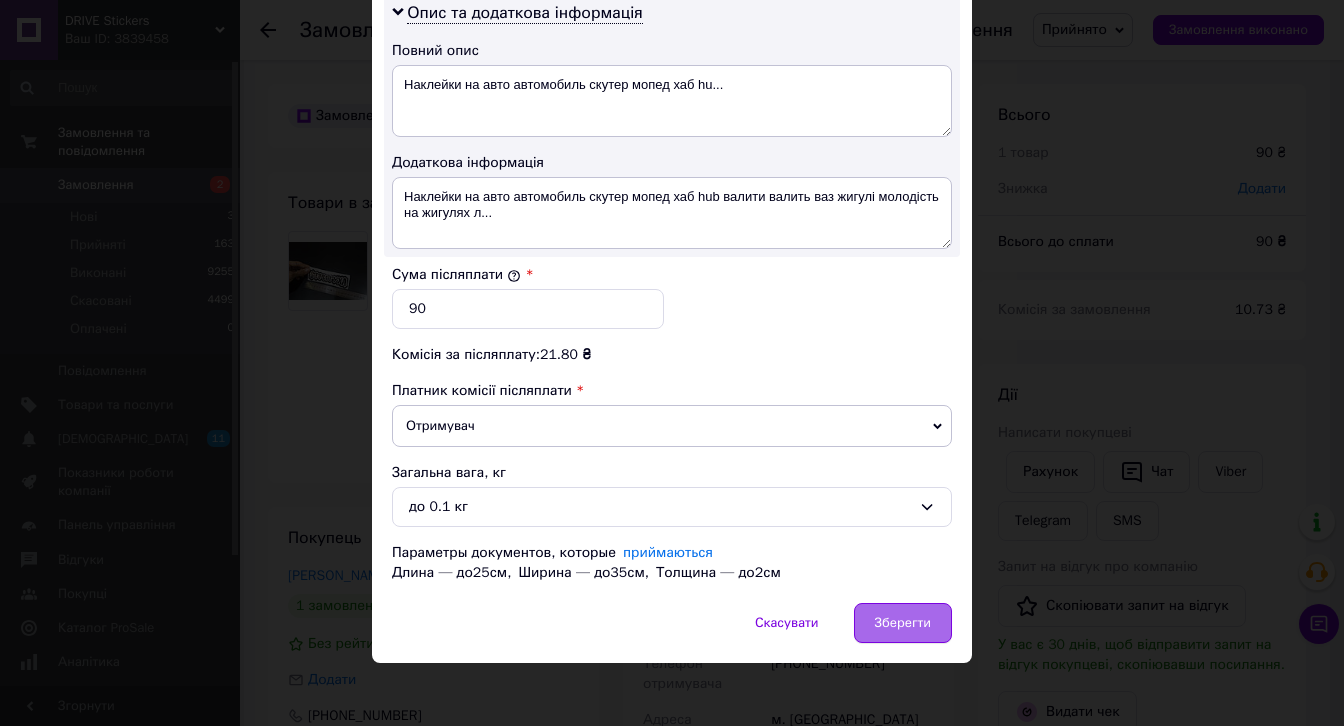 click on "Зберегти" at bounding box center [903, 623] 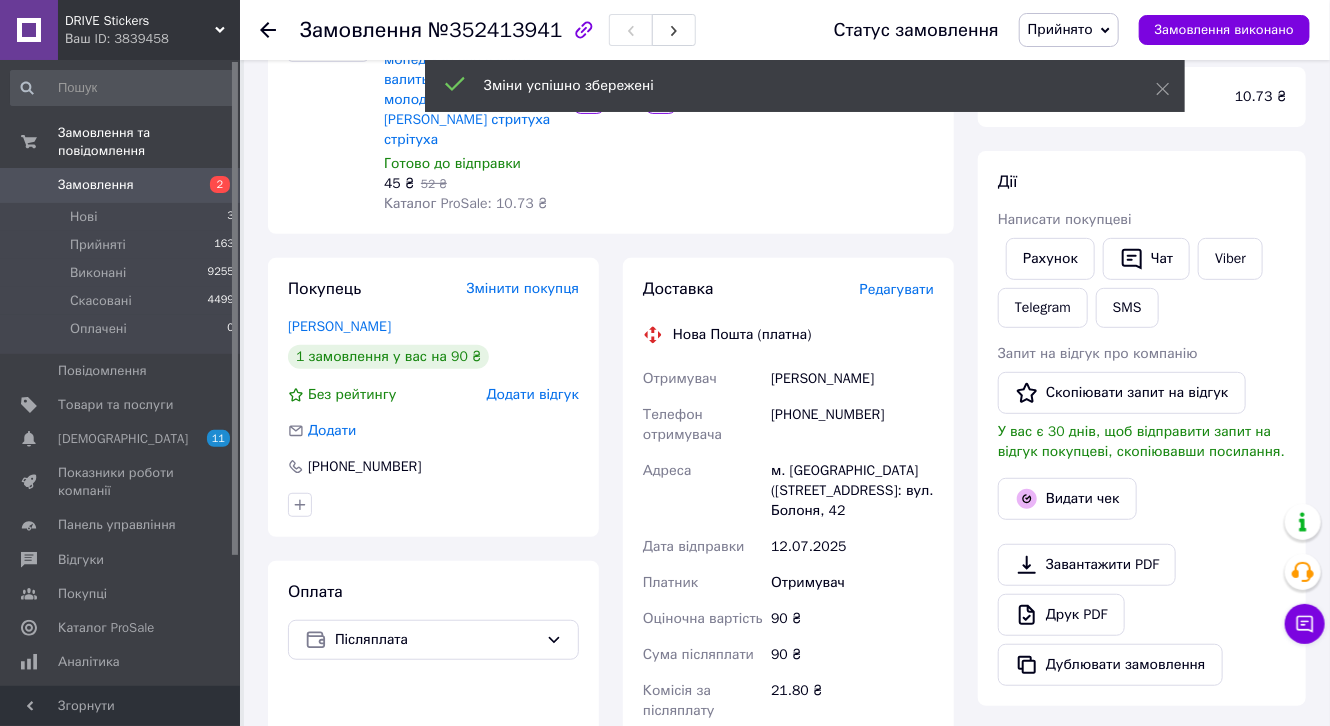 scroll, scrollTop: 560, scrollLeft: 0, axis: vertical 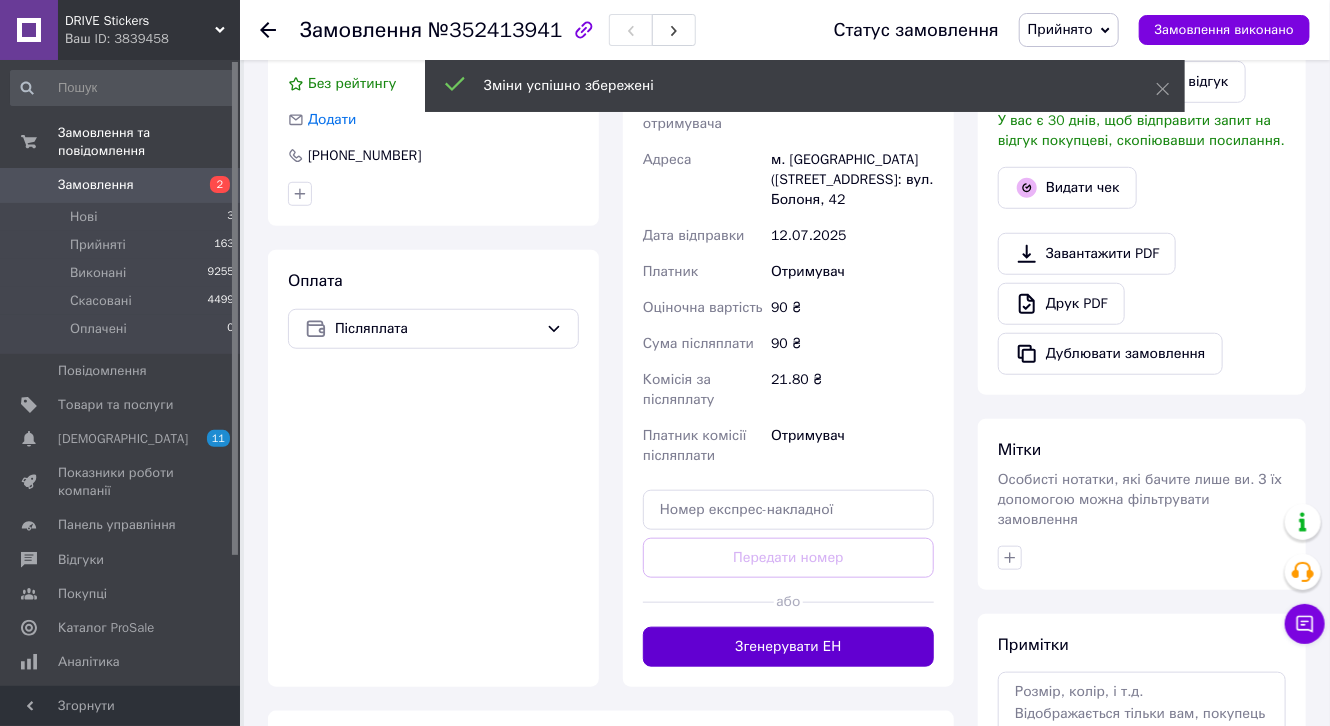 click on "Згенерувати ЕН" at bounding box center (788, 647) 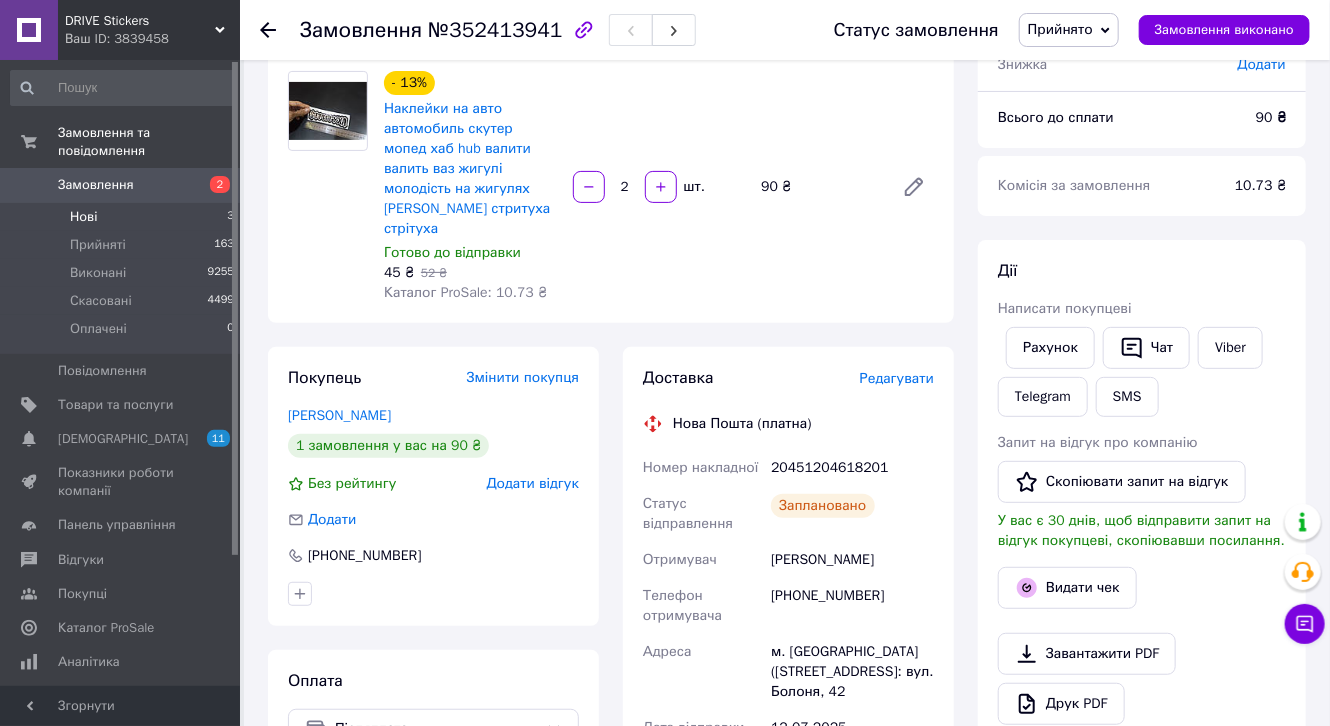 scroll, scrollTop: 0, scrollLeft: 0, axis: both 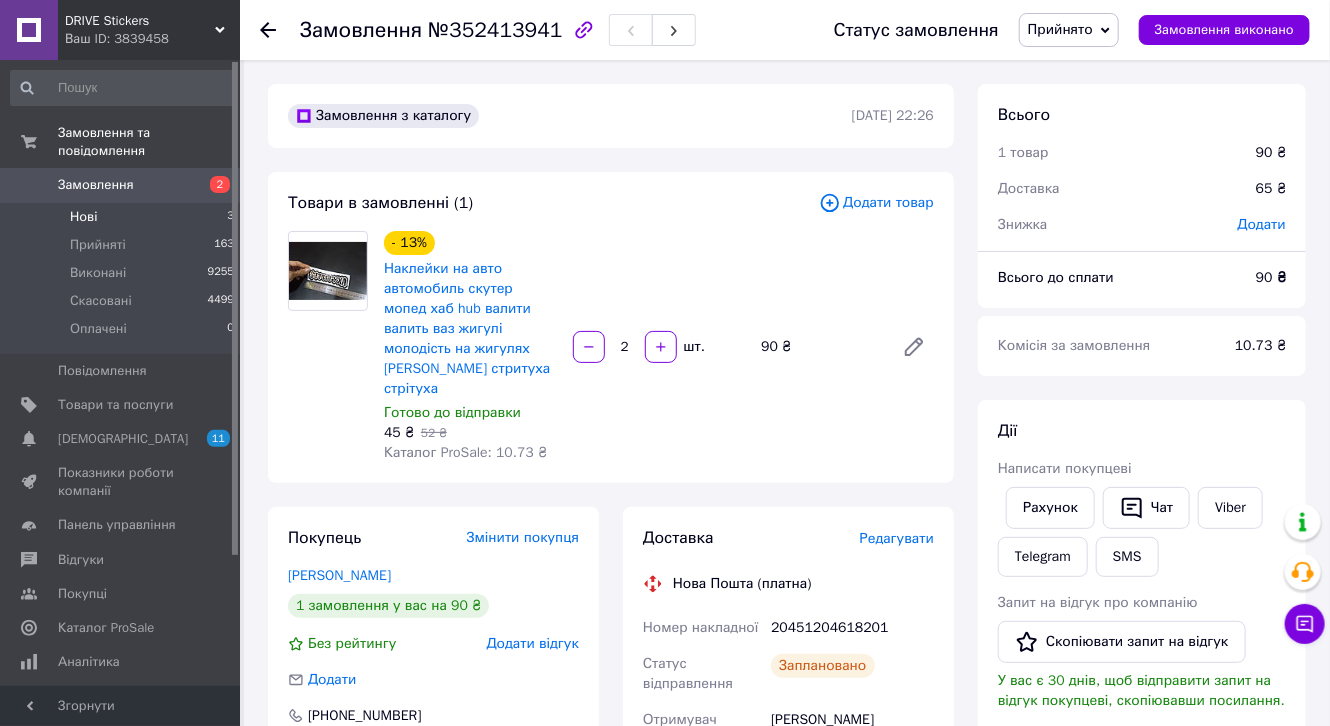 click on "Нові 3" at bounding box center [123, 217] 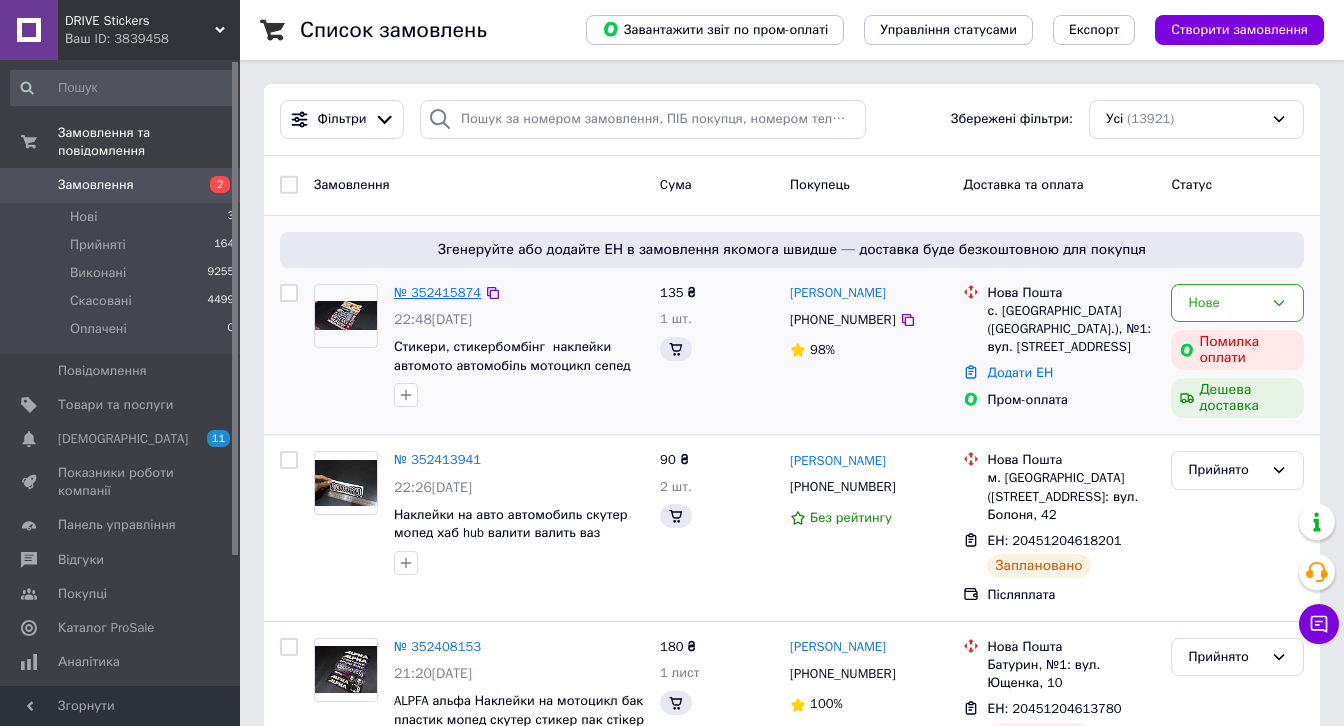 click on "№ 352415874" at bounding box center (437, 292) 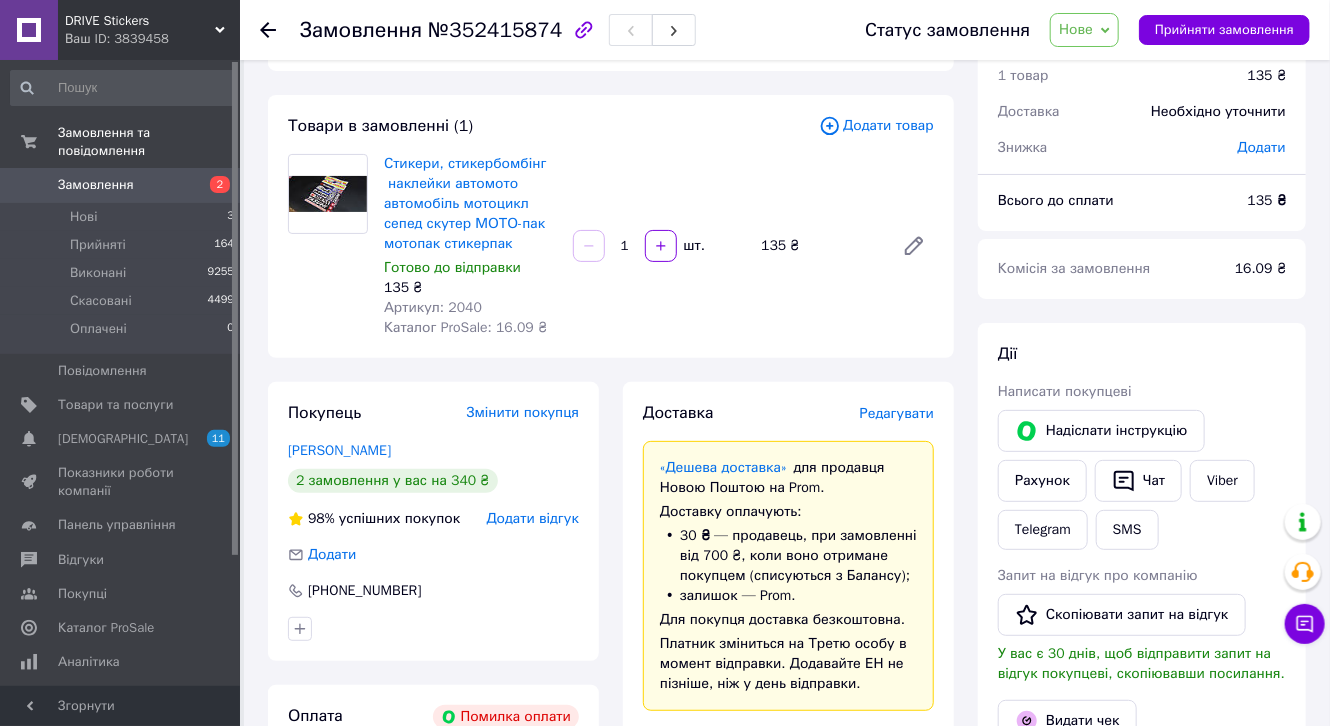 scroll, scrollTop: 80, scrollLeft: 0, axis: vertical 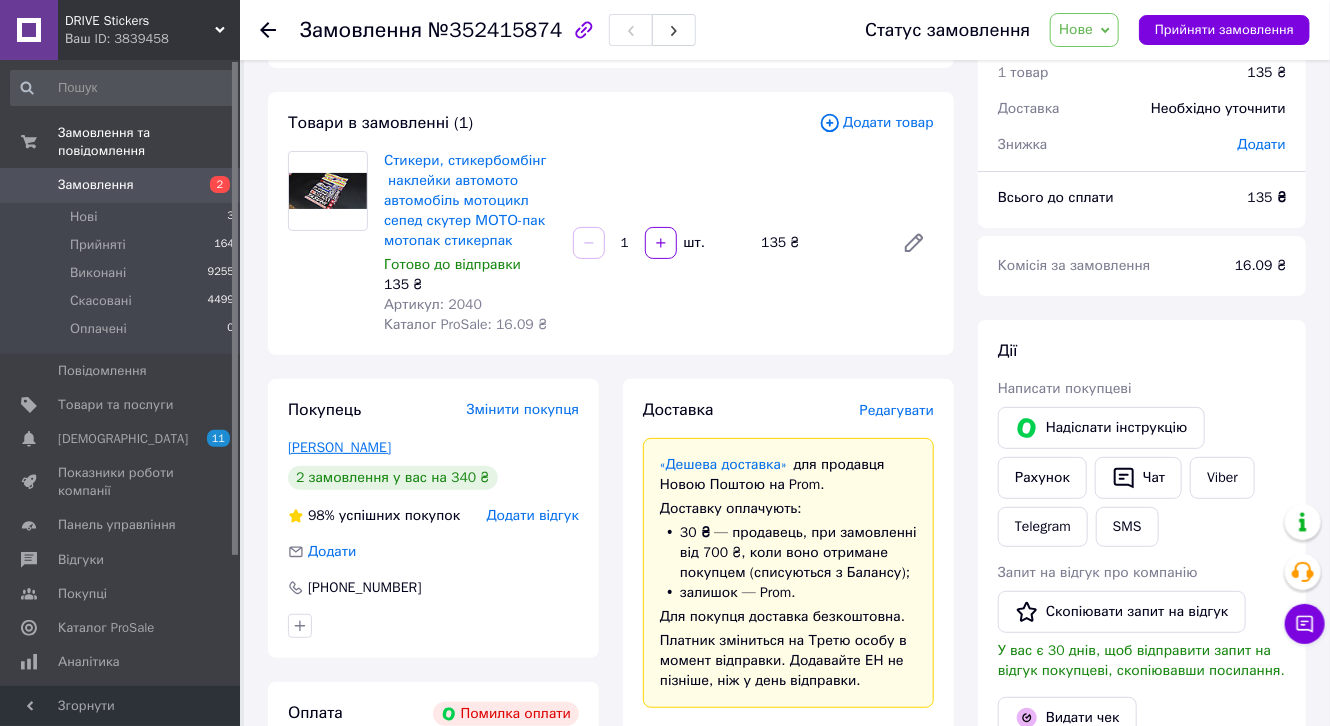 click on "Мельничук Артем" at bounding box center (339, 447) 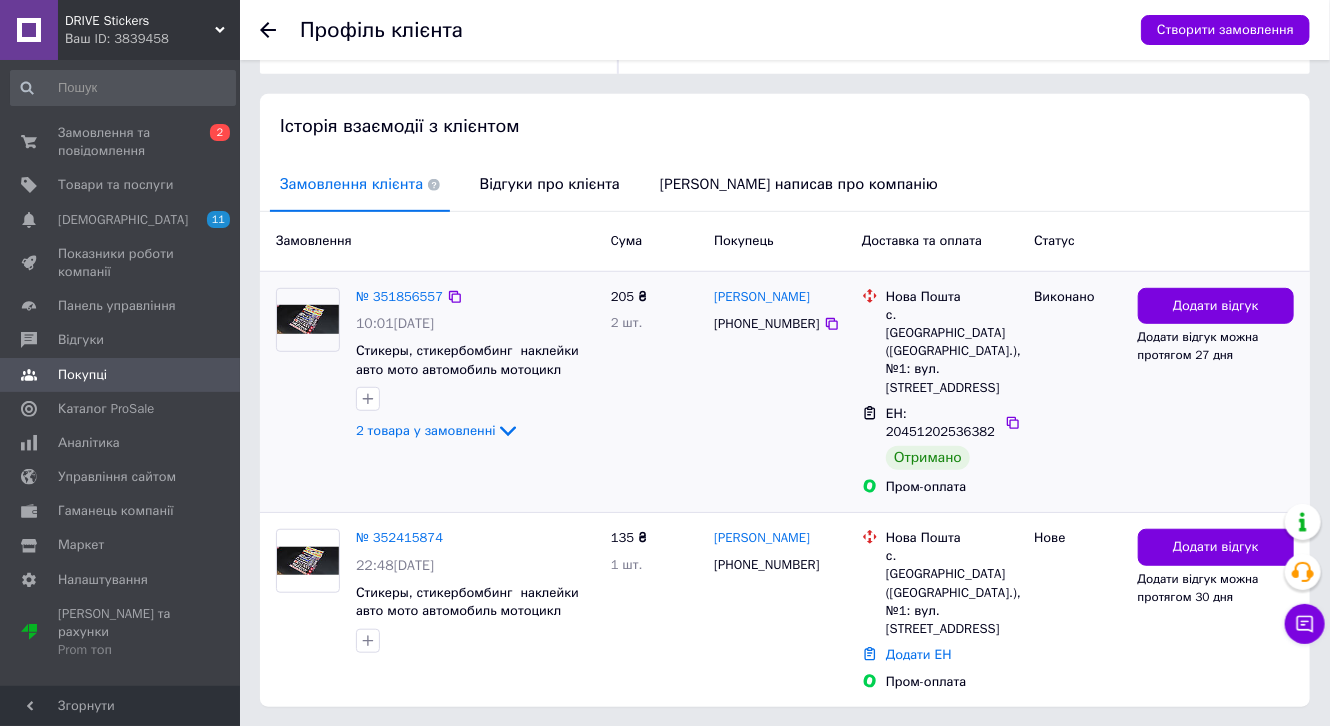 scroll, scrollTop: 384, scrollLeft: 0, axis: vertical 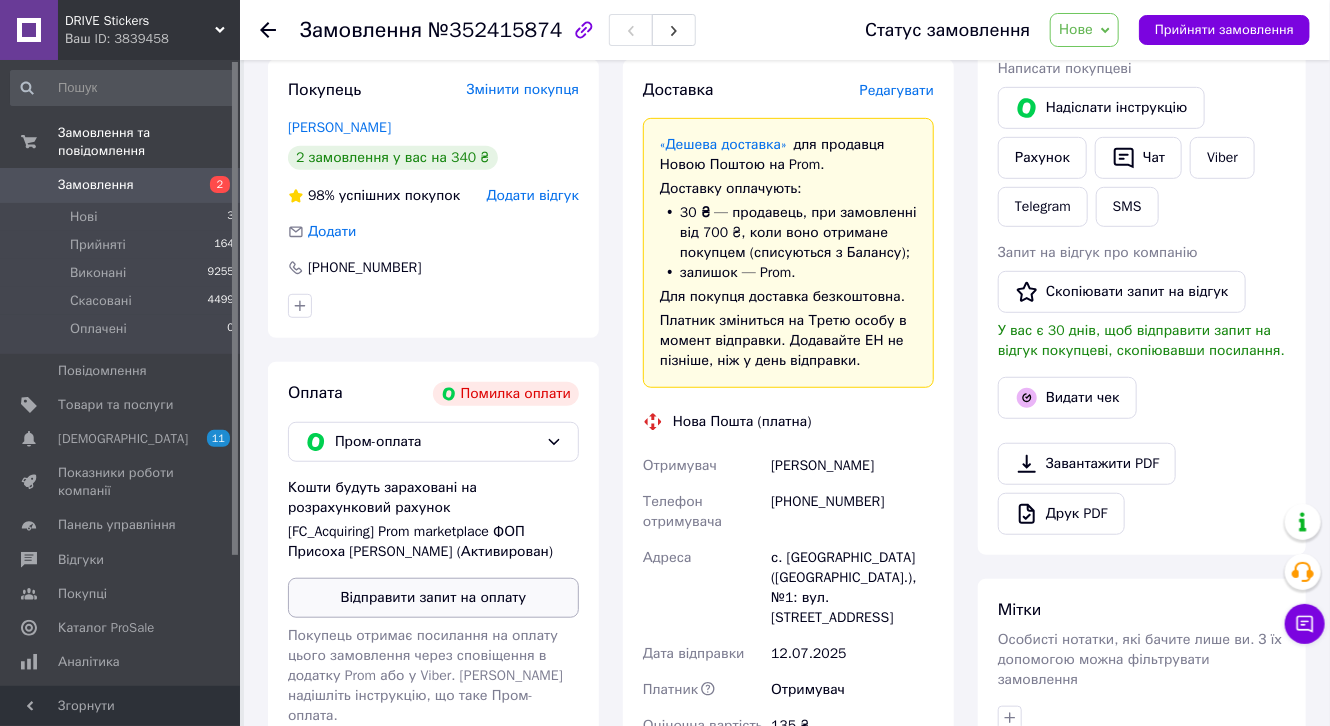 click on "Відправити запит на оплату" at bounding box center [433, 598] 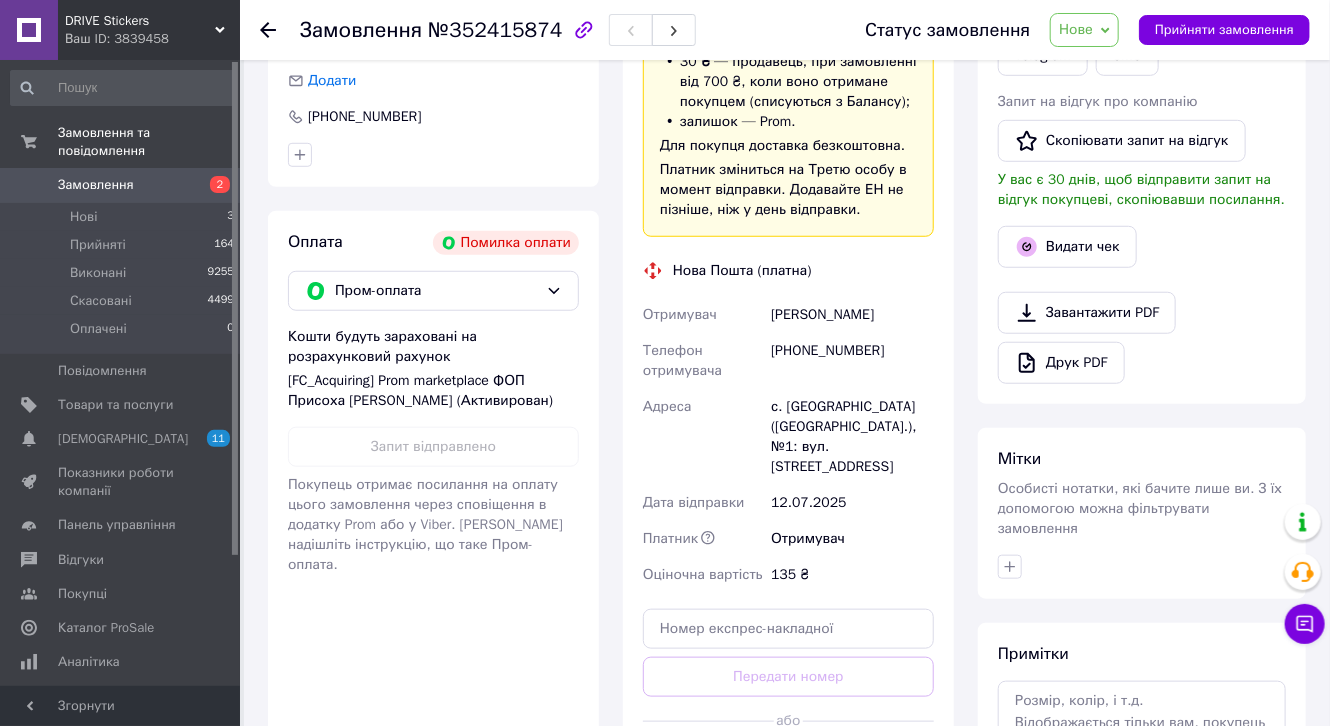scroll, scrollTop: 634, scrollLeft: 0, axis: vertical 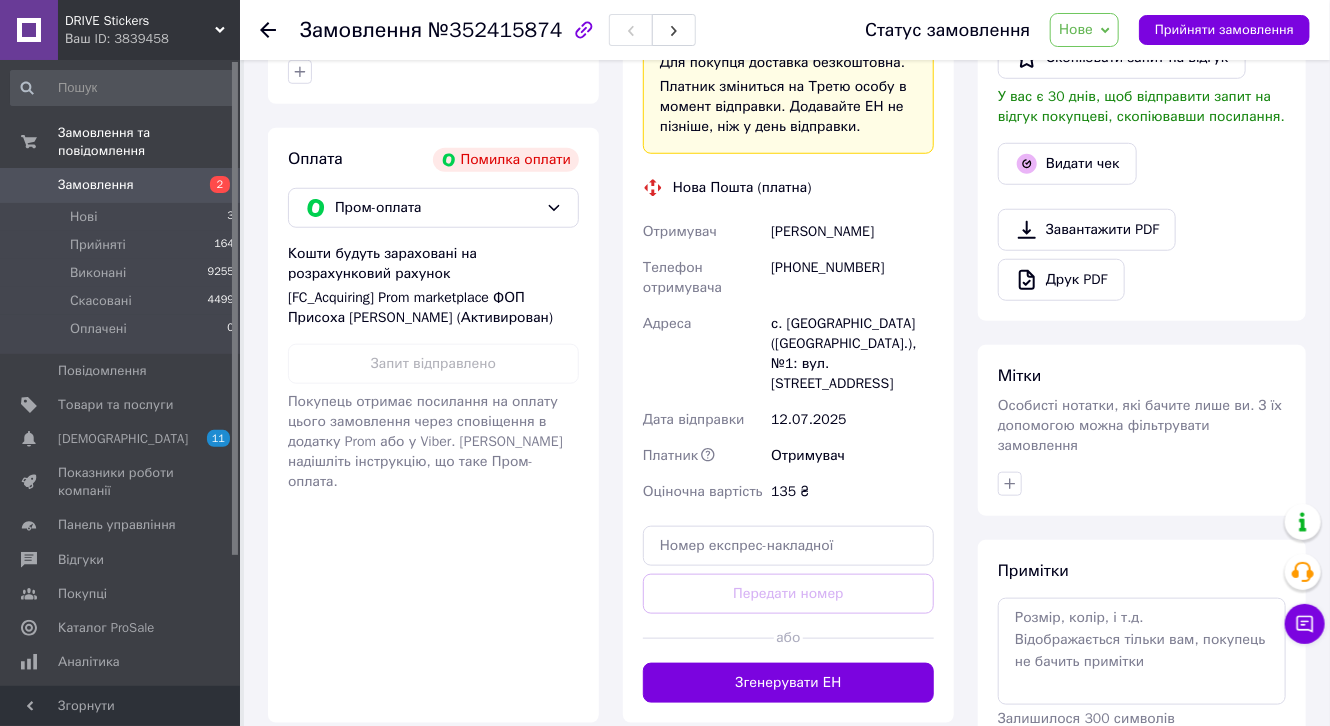 click on "Замовлення" at bounding box center (121, 185) 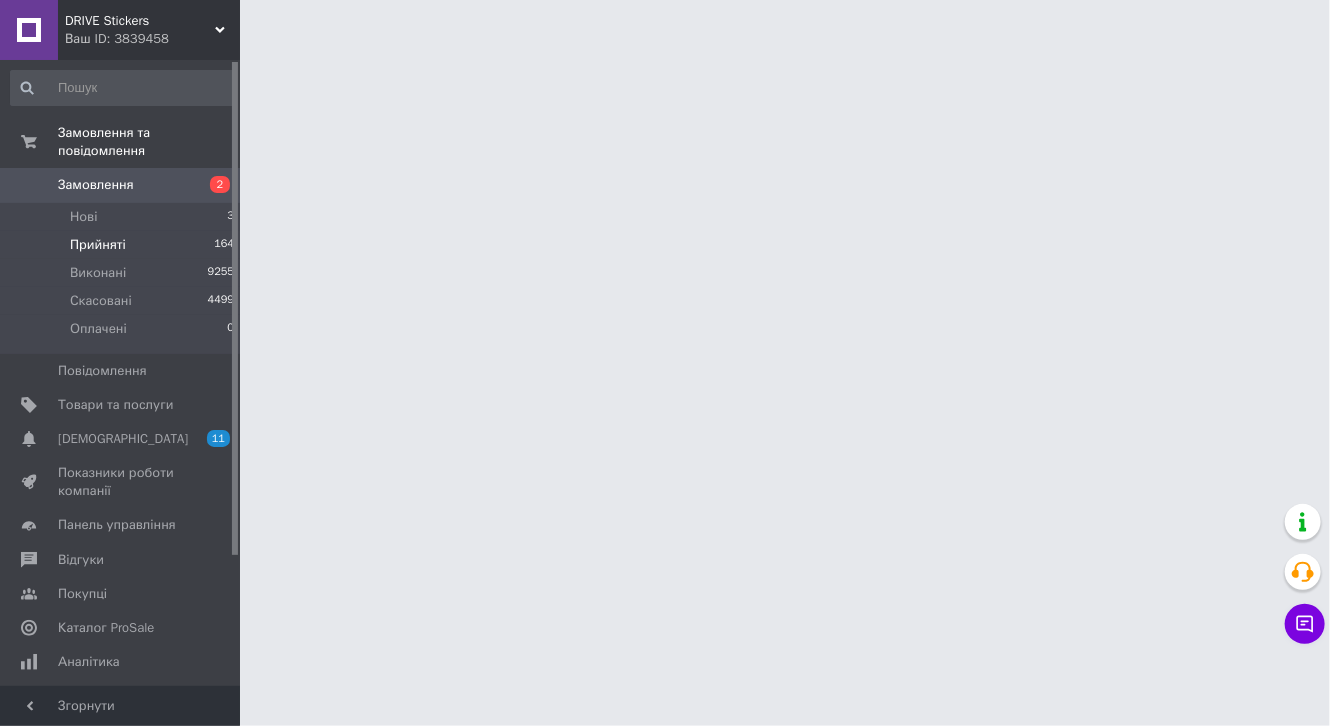 scroll, scrollTop: 0, scrollLeft: 0, axis: both 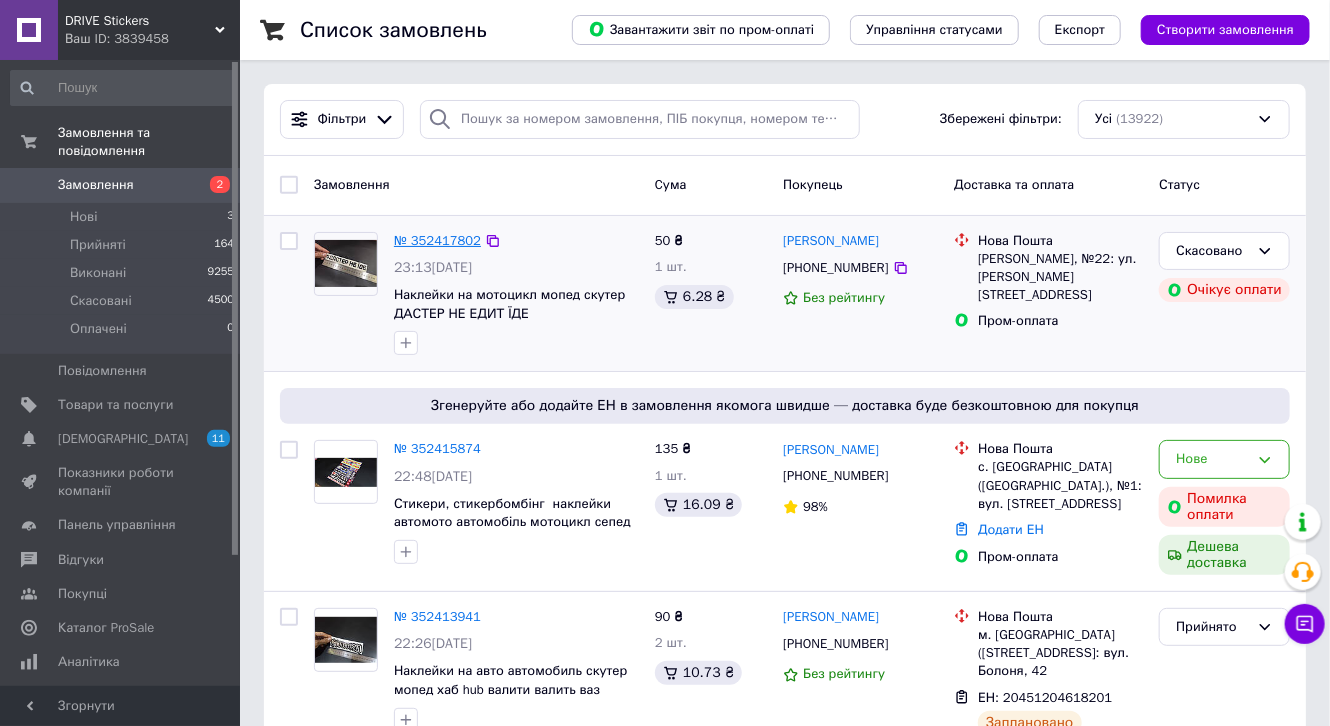 click on "№ 352417802" at bounding box center (437, 240) 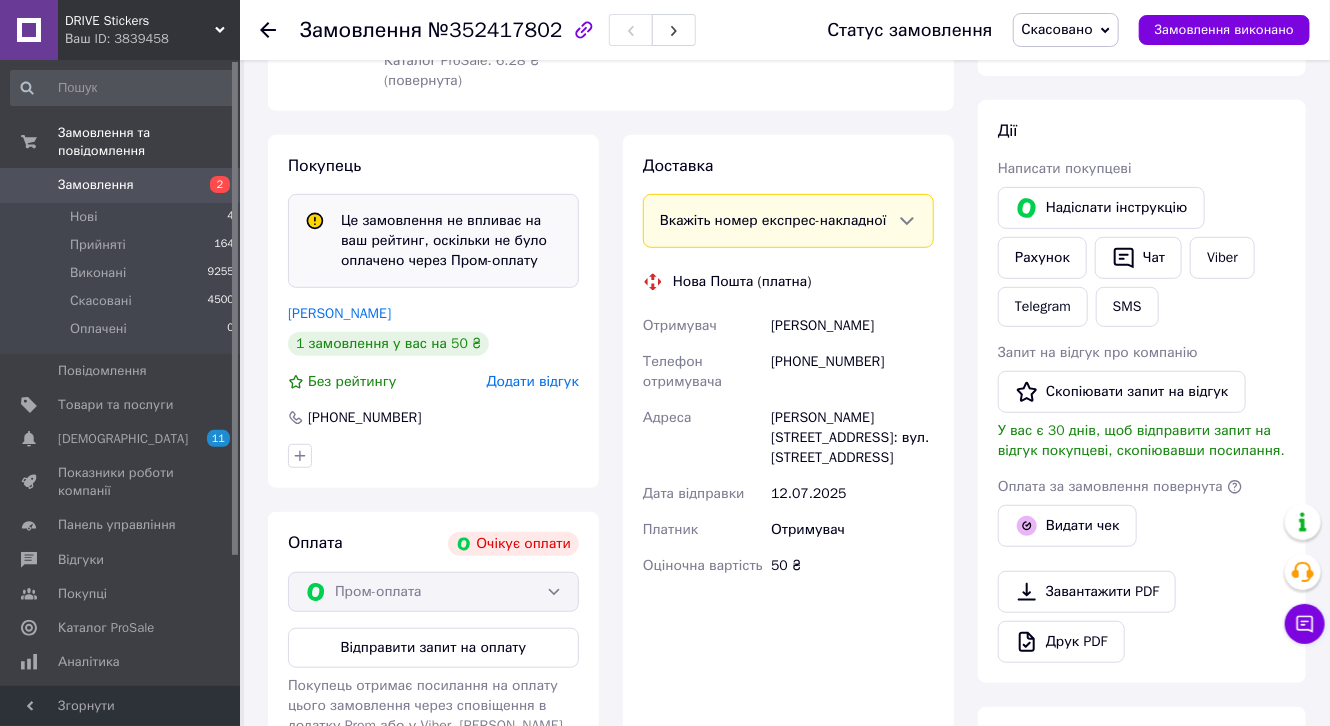 scroll, scrollTop: 80, scrollLeft: 0, axis: vertical 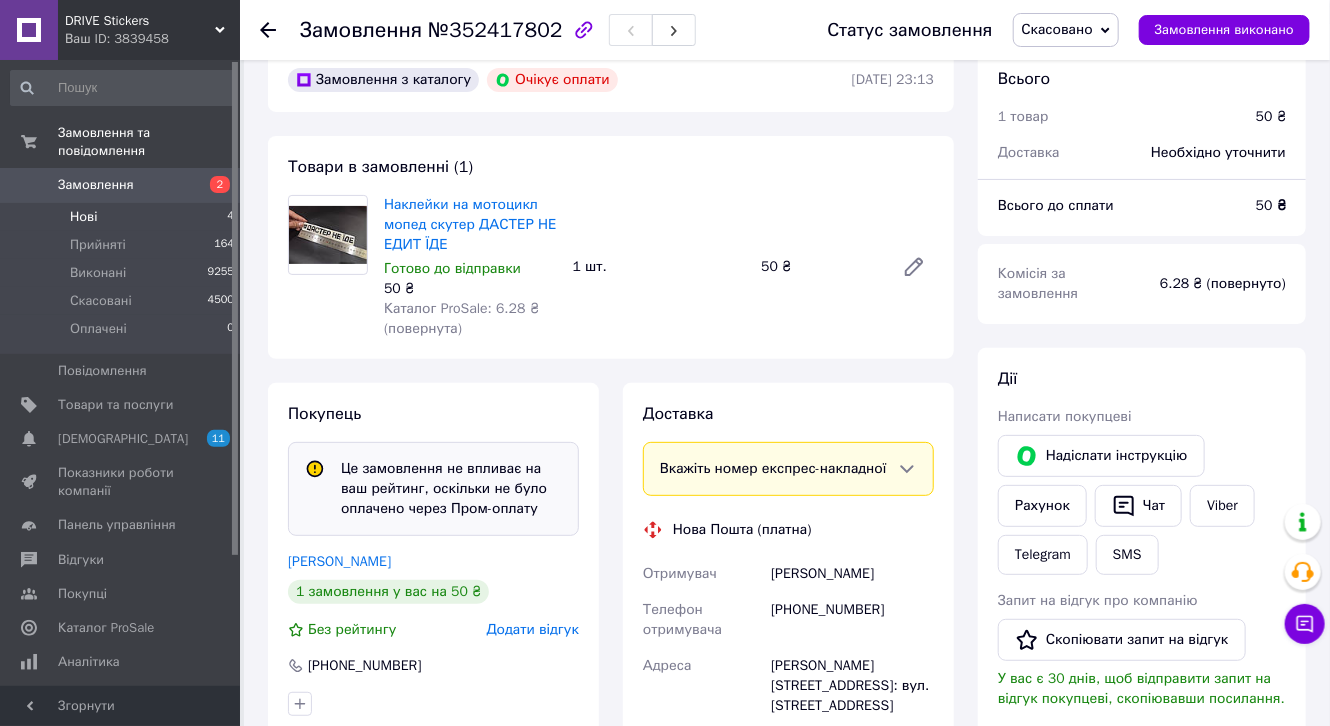 click on "Нові 4" at bounding box center (123, 217) 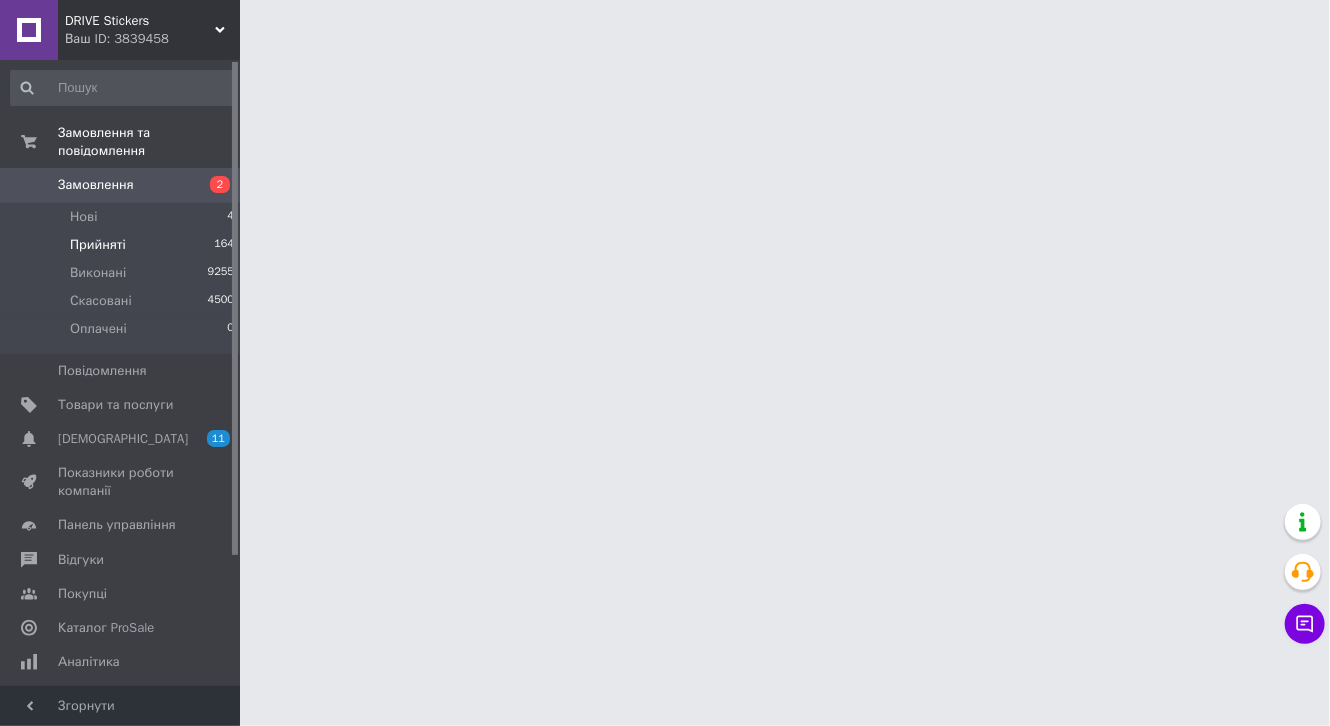 scroll, scrollTop: 0, scrollLeft: 0, axis: both 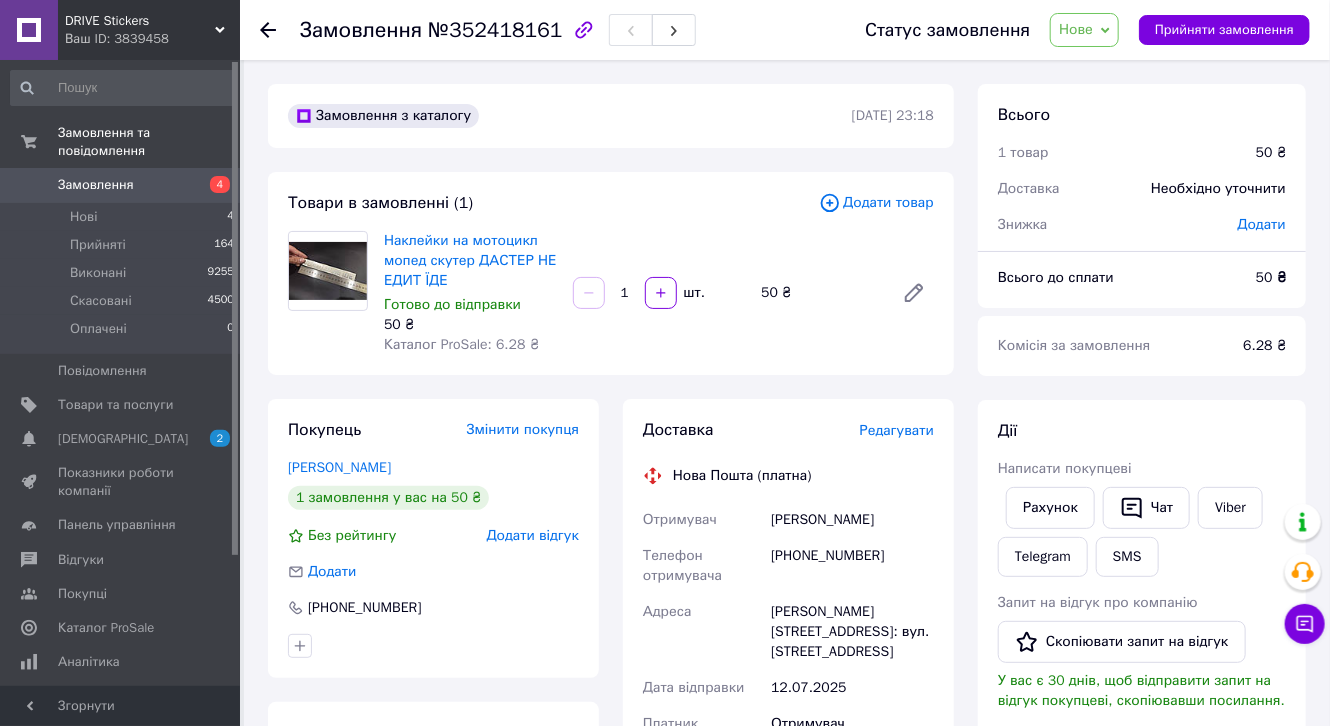 drag, startPoint x: 1223, startPoint y: 28, endPoint x: 1160, endPoint y: 76, distance: 79.20227 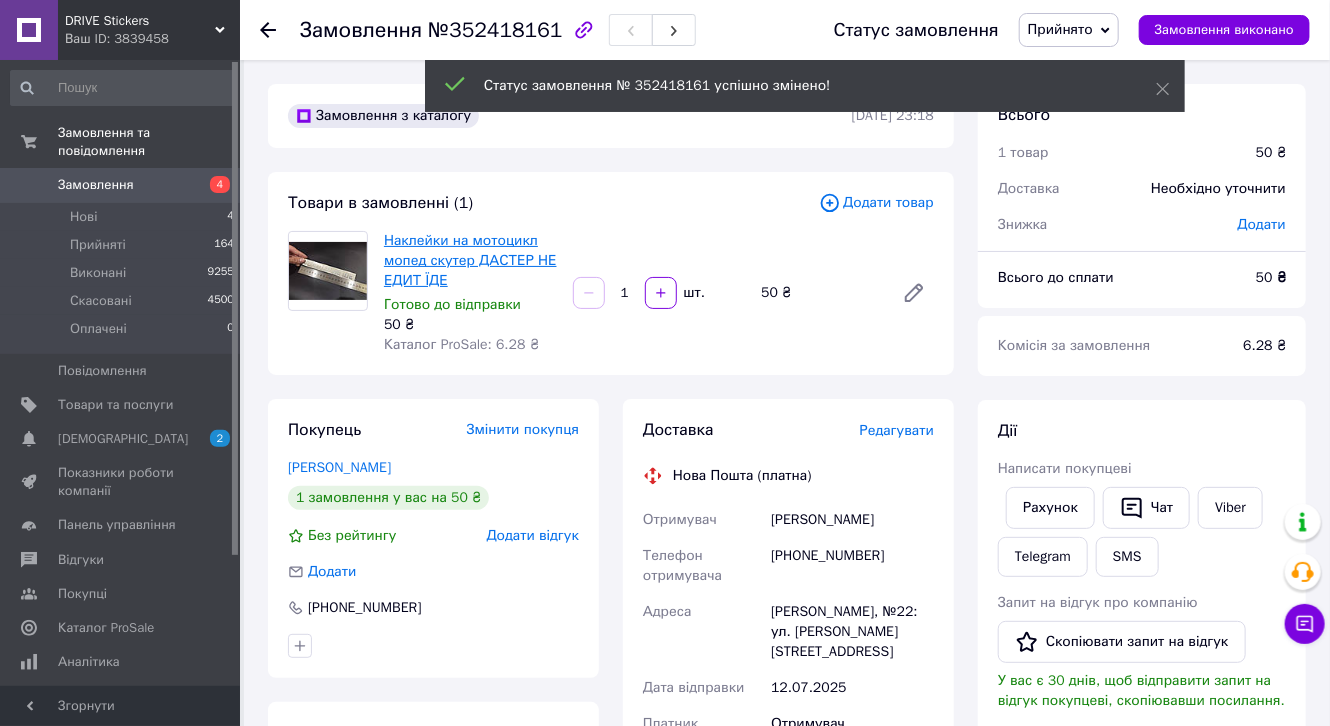 drag, startPoint x: 480, startPoint y: 256, endPoint x: 492, endPoint y: 256, distance: 12 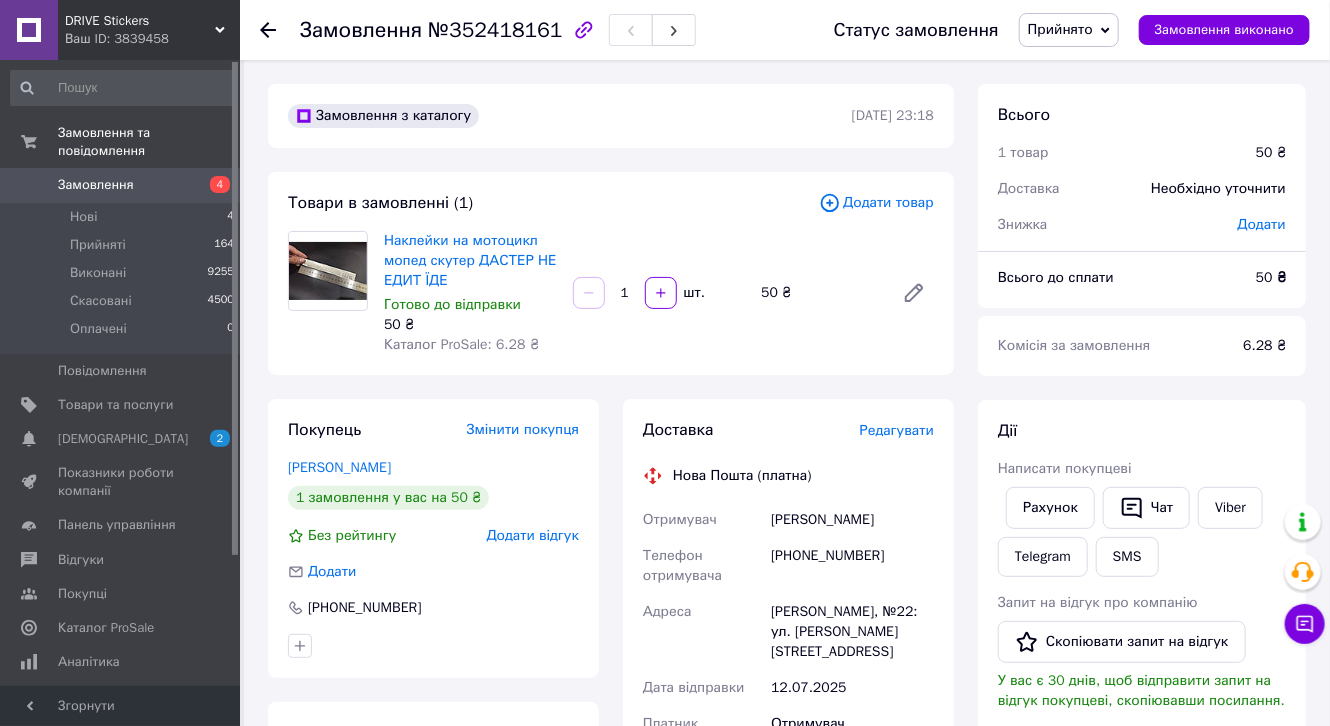 click on "Редагувати" at bounding box center [897, 430] 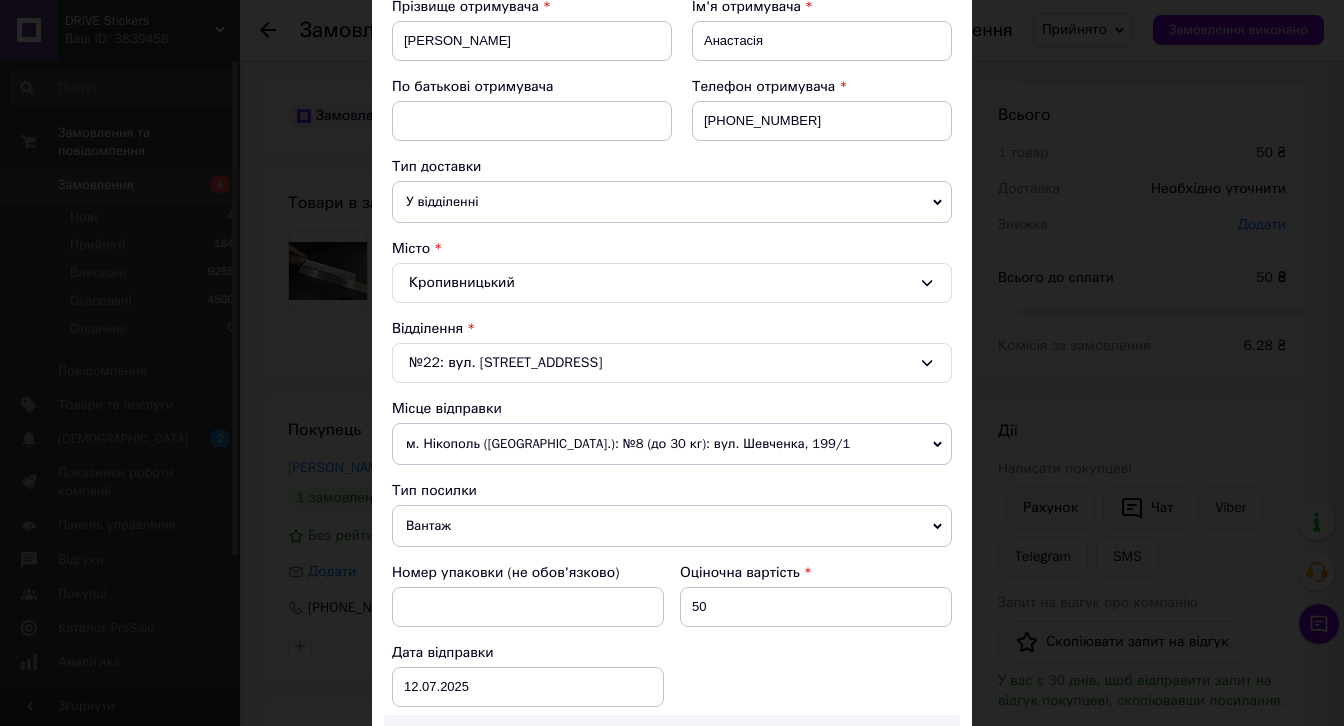 scroll, scrollTop: 320, scrollLeft: 0, axis: vertical 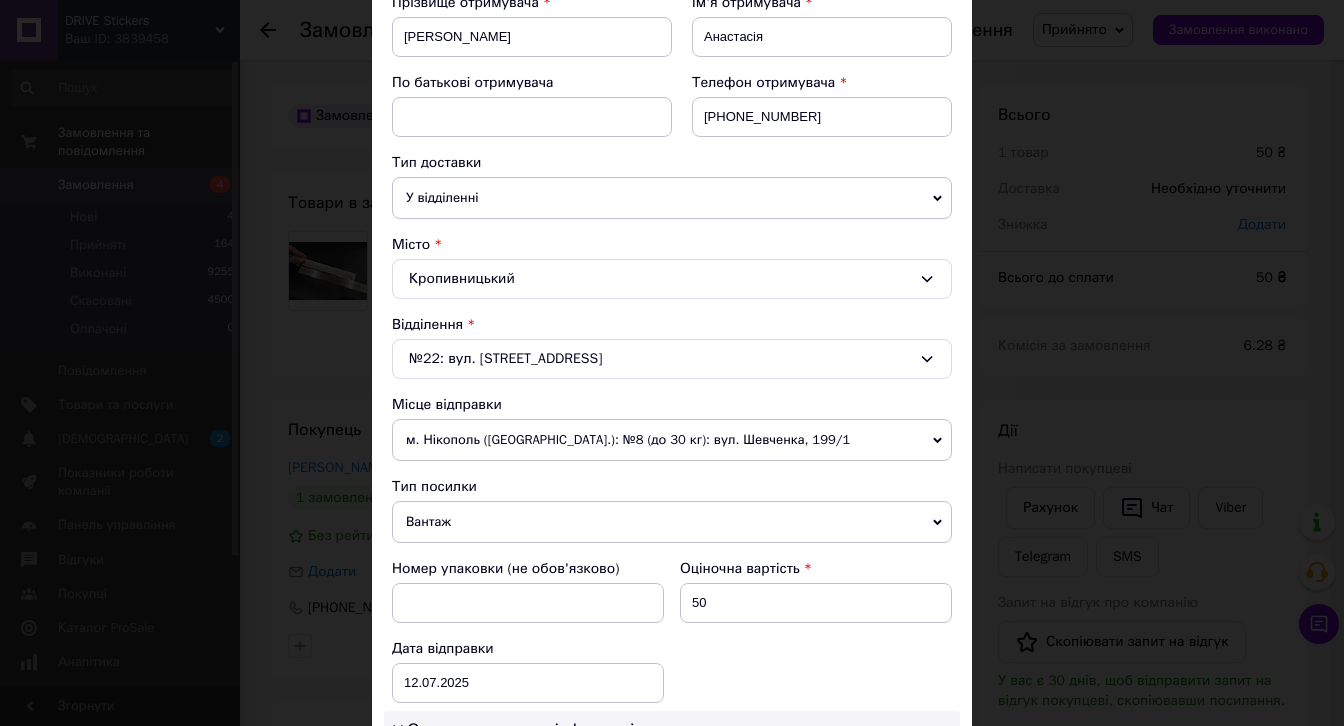 click on "Вантаж" at bounding box center (672, 522) 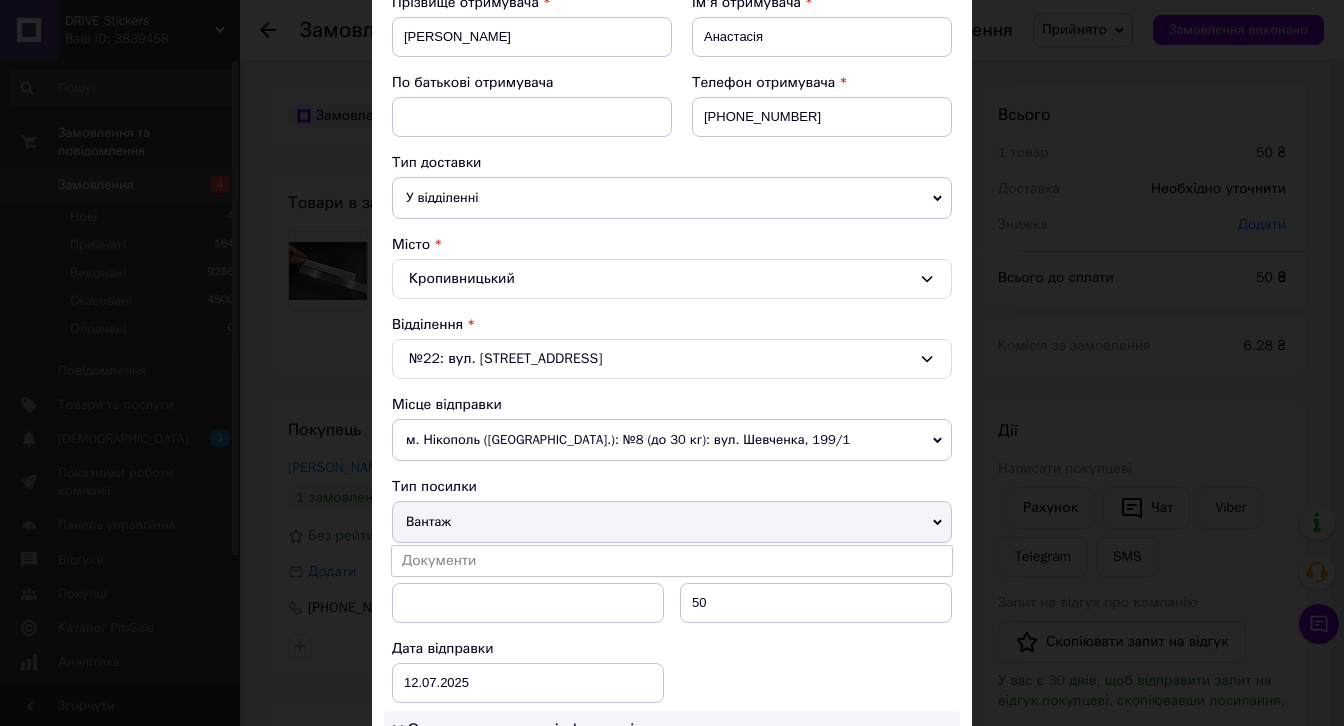click on "Документи" at bounding box center [672, 561] 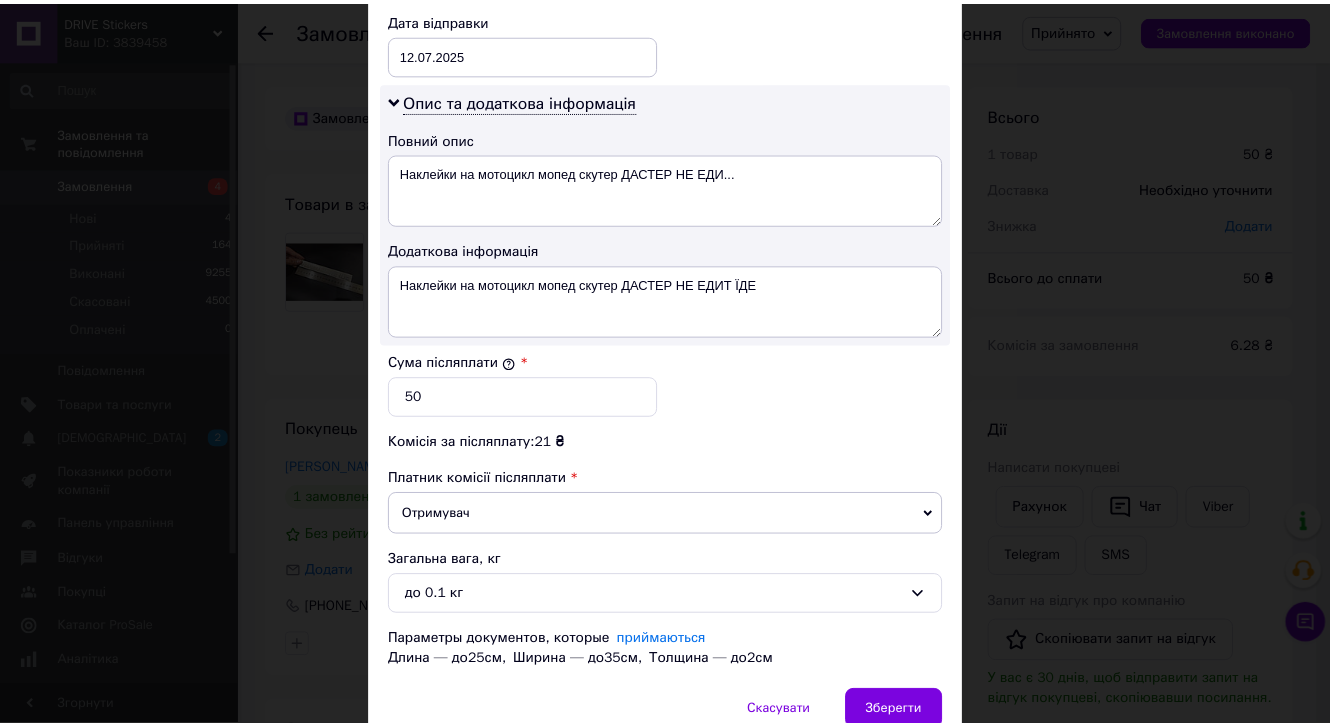 scroll, scrollTop: 1037, scrollLeft: 0, axis: vertical 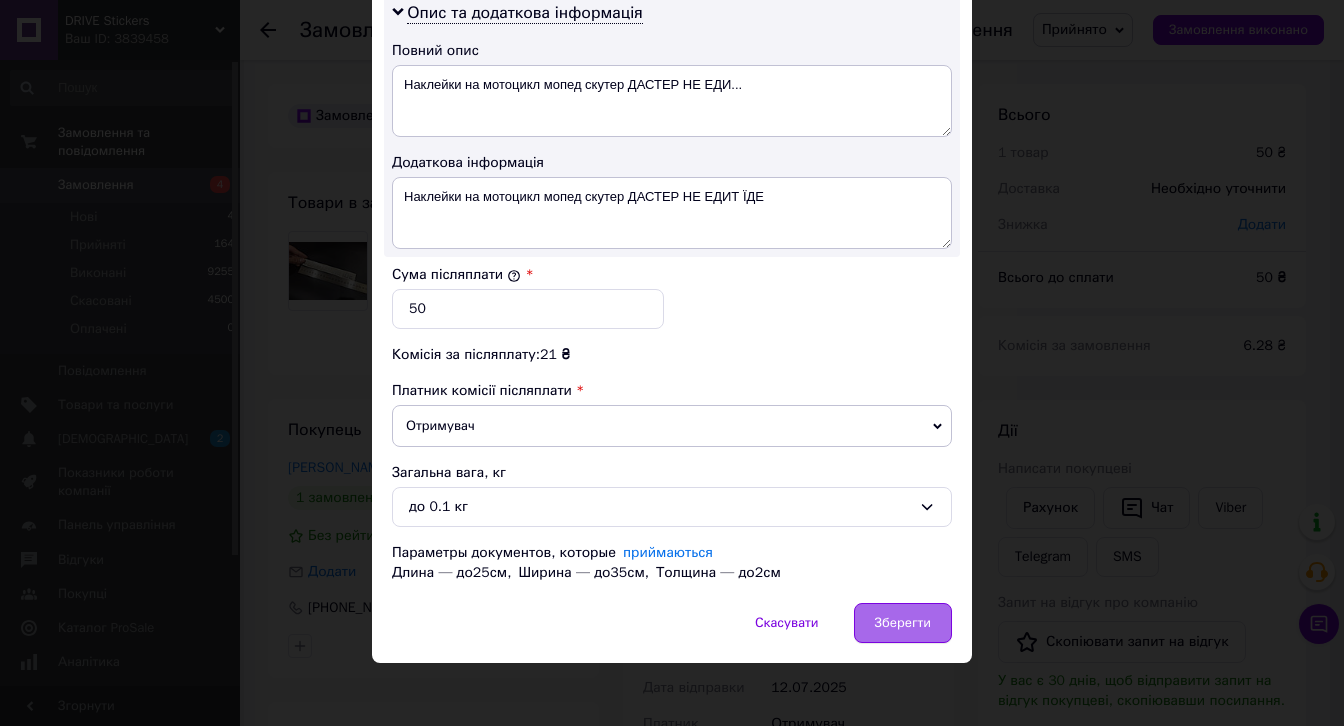 click on "Зберегти" at bounding box center [903, 623] 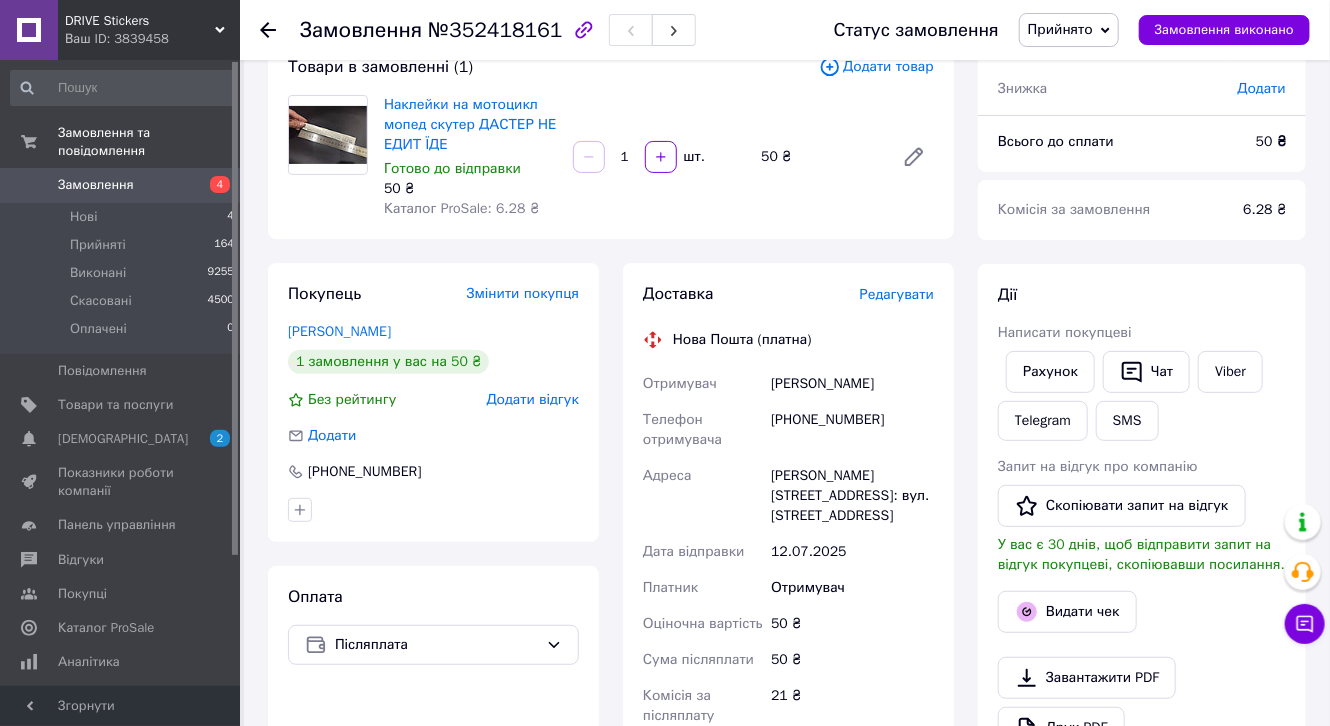 scroll, scrollTop: 400, scrollLeft: 0, axis: vertical 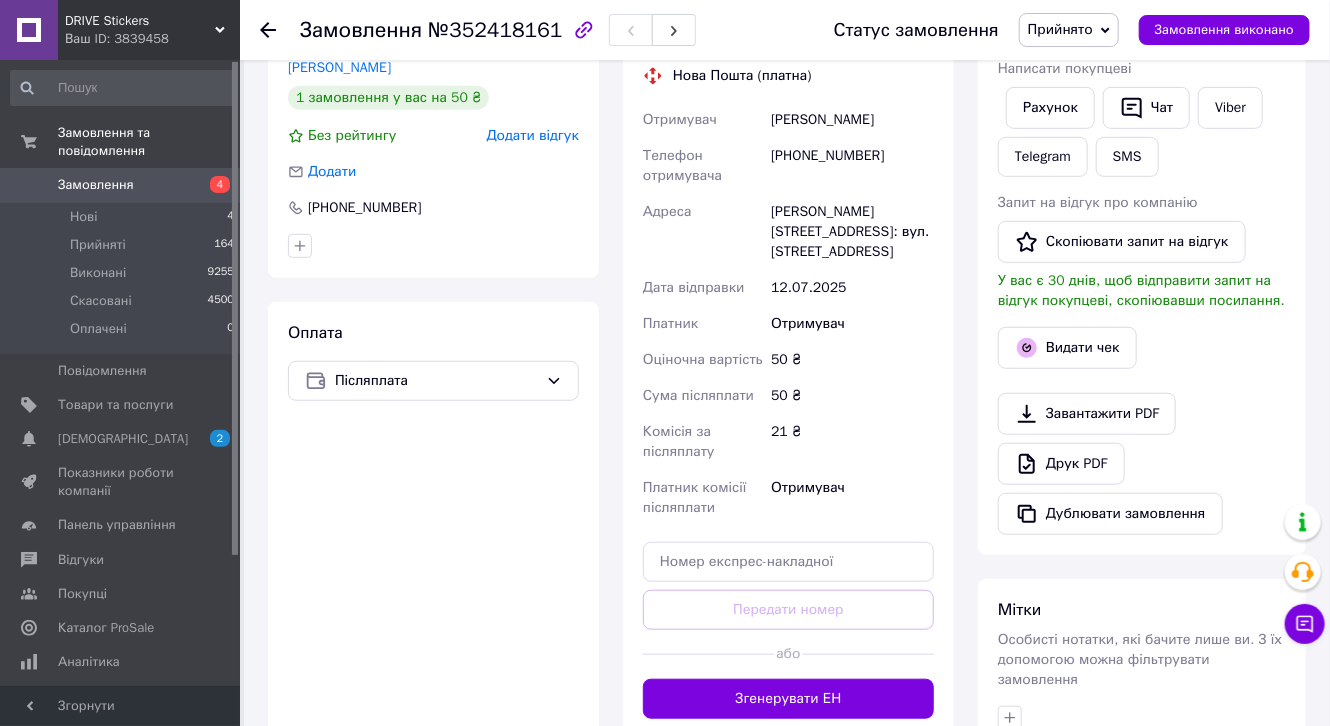 click on "Згенерувати ЕН" at bounding box center [788, 699] 